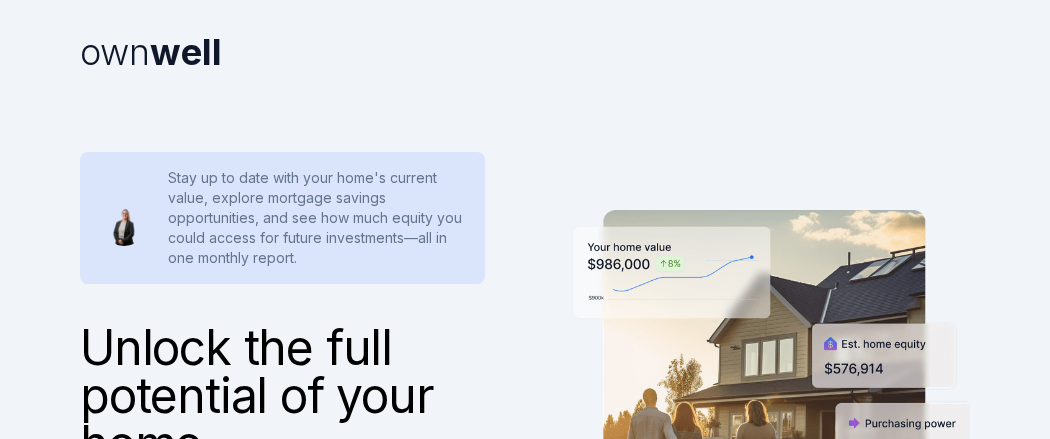 scroll, scrollTop: 0, scrollLeft: 0, axis: both 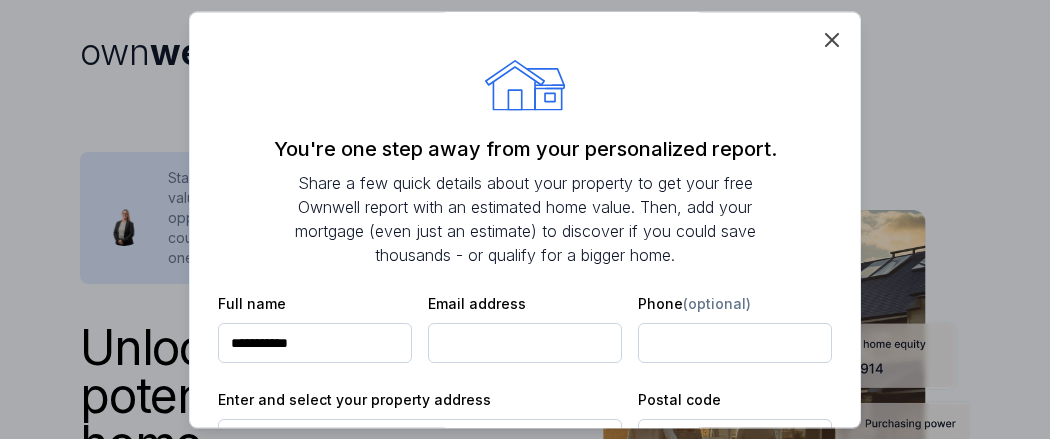 type on "**********" 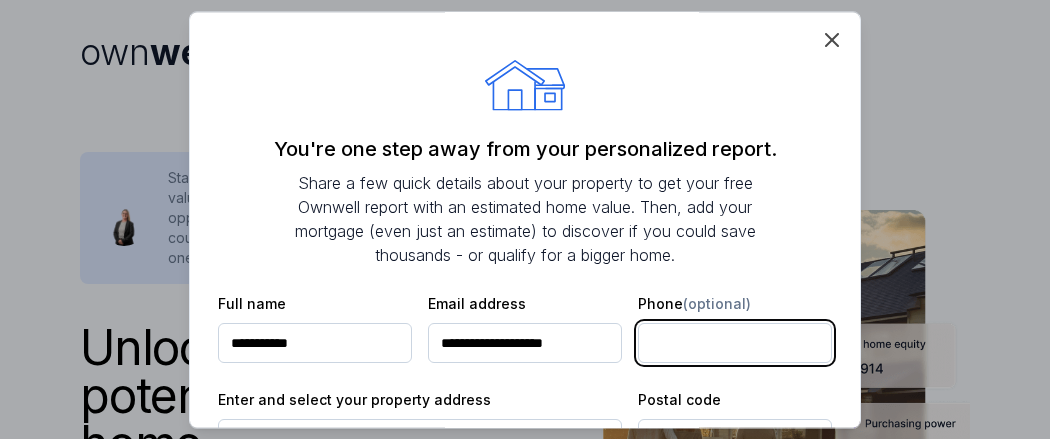 type on "**********" 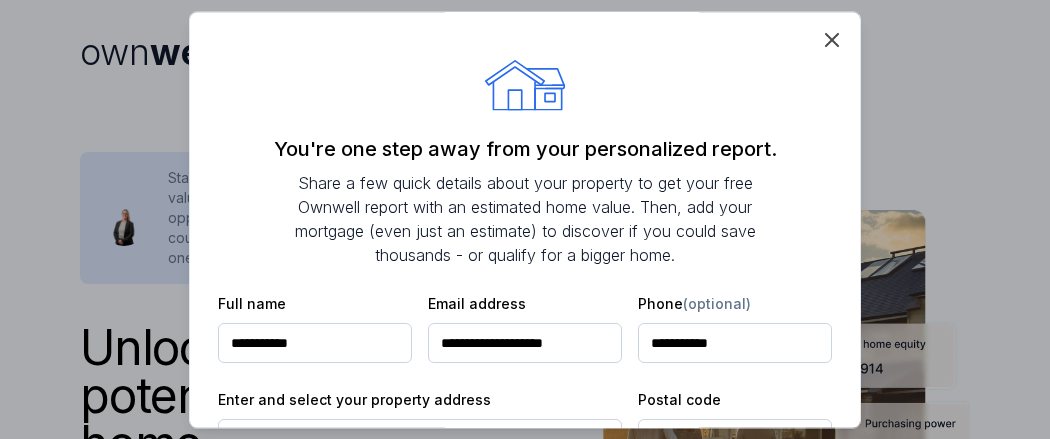 type on "*******" 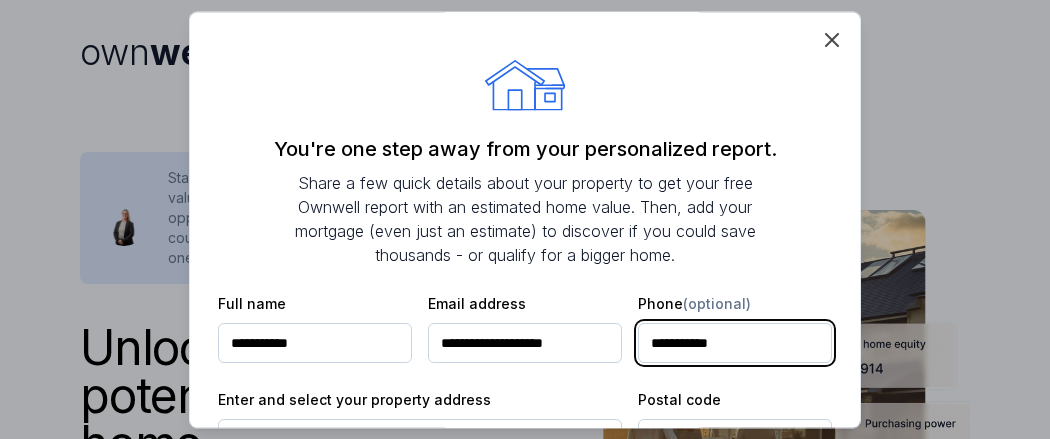 click on "**********" at bounding box center [735, 344] 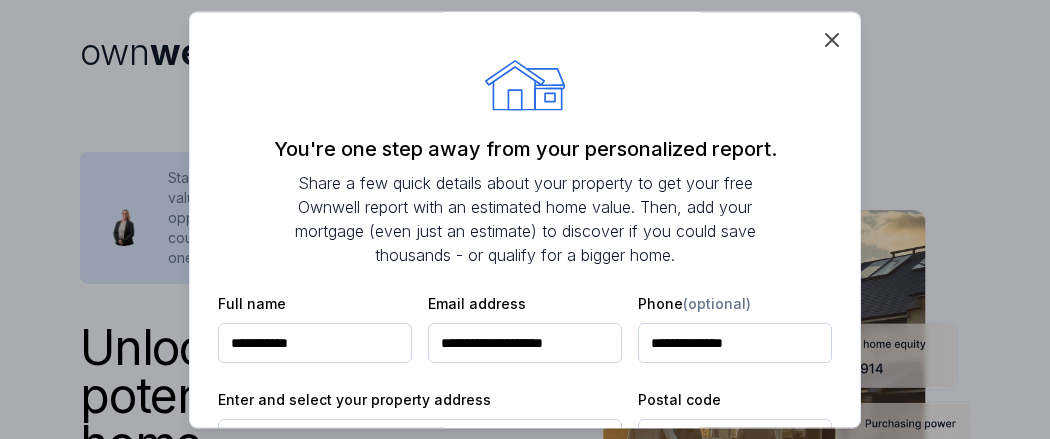 click on "Enter and select your property address" at bounding box center [420, 424] 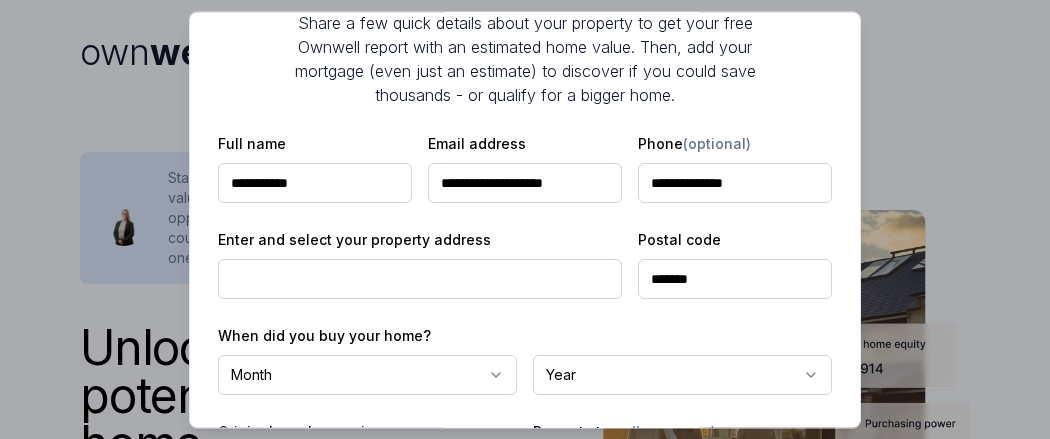 scroll, scrollTop: 200, scrollLeft: 0, axis: vertical 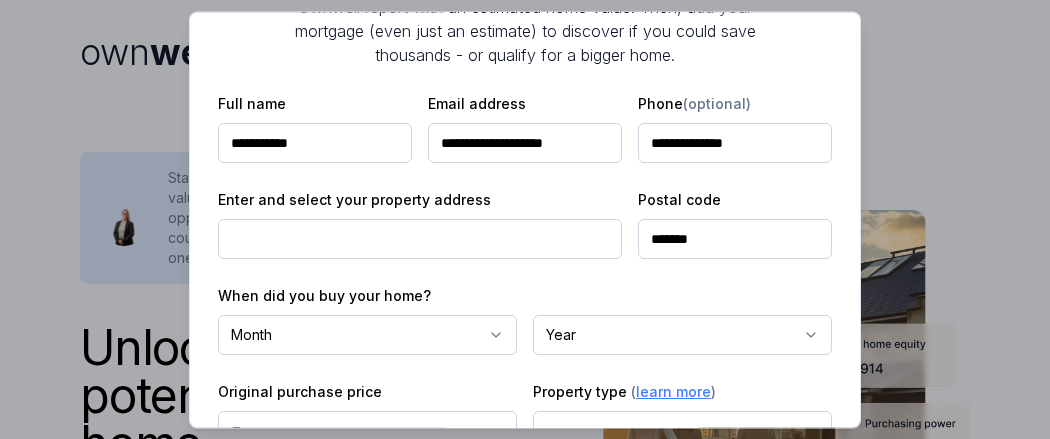 click at bounding box center (420, 240) 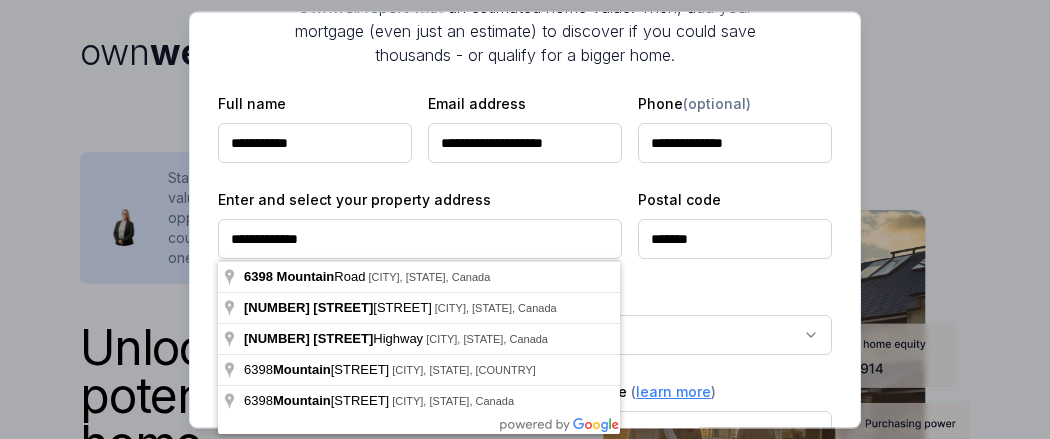 click on "**********" at bounding box center (420, 240) 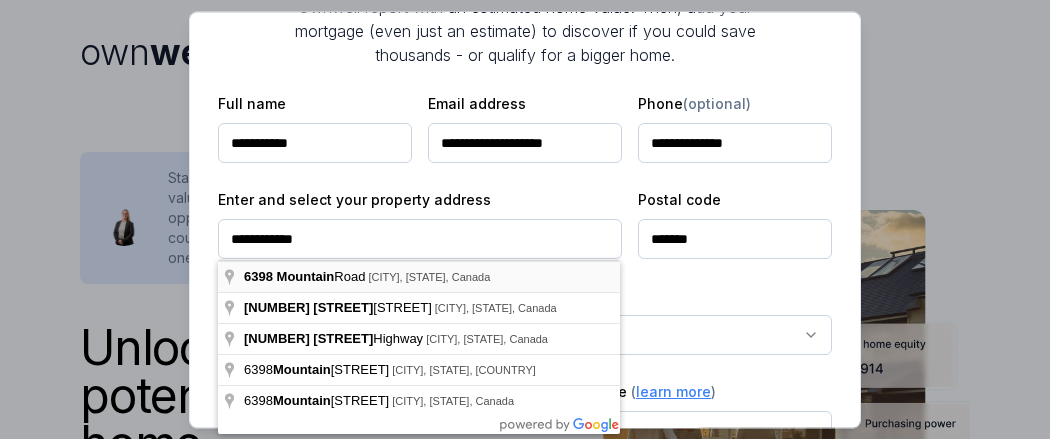 type on "**********" 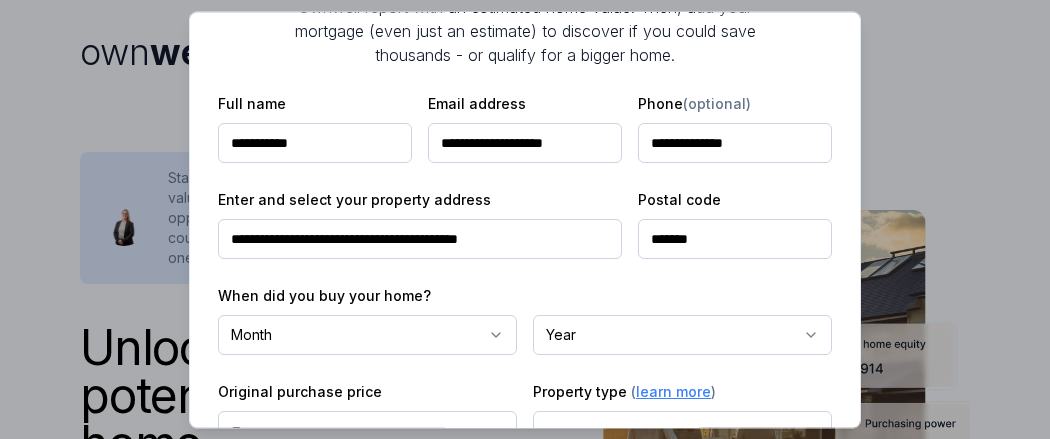 click on "*******" at bounding box center (735, 240) 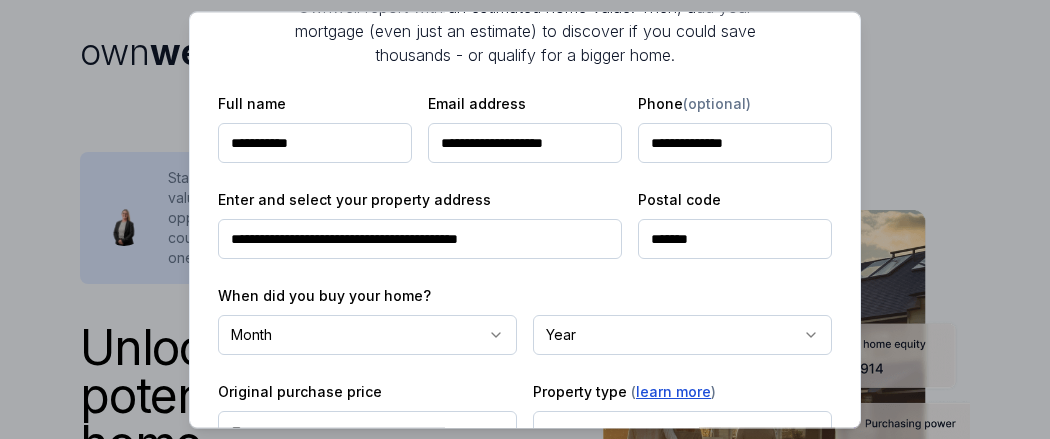 type on "*******" 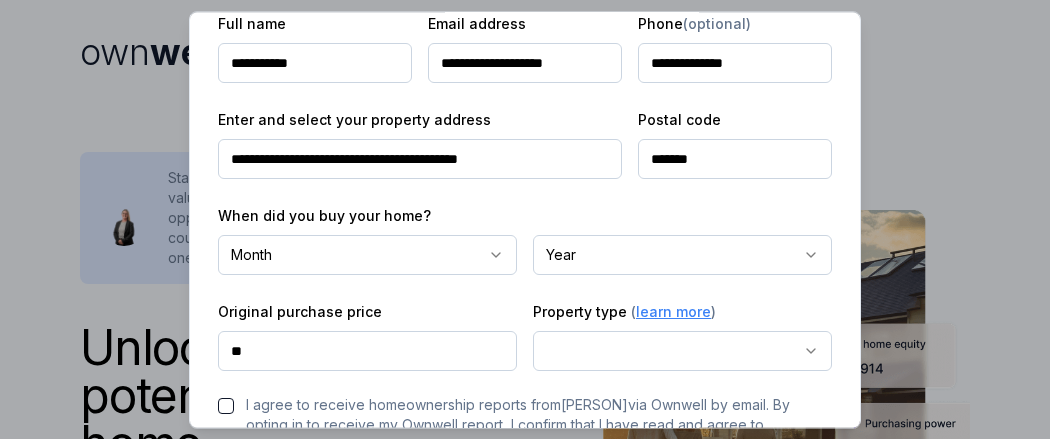 scroll, scrollTop: 320, scrollLeft: 0, axis: vertical 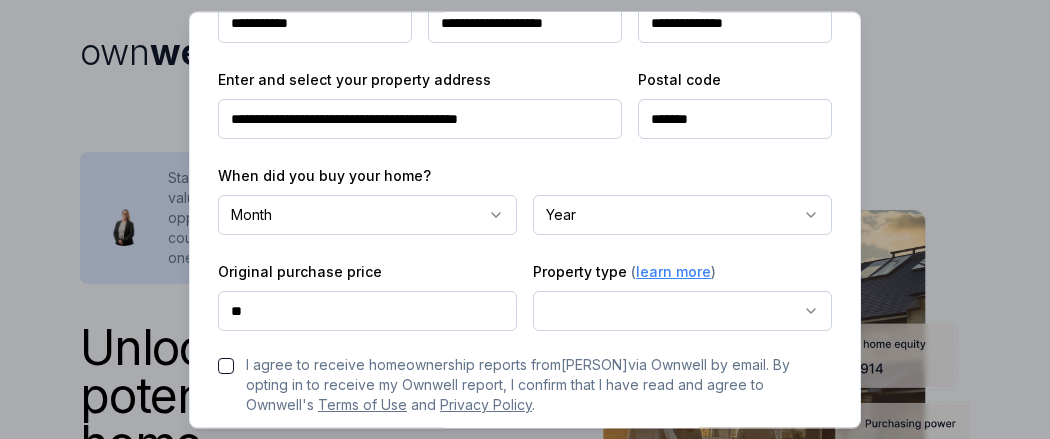 click on "own well Unlock the full potential of your home Whether you'd like to upgrade to a bigger home, tap into equity for a renovation, or save thousands on your mortgage, Ownwell's personalized reports empower you with actionable insights to build wealth, save money, and take charge of your homeownership journey. Stay up to date with your home's current value, explore mortgage savings opportunities, and see how much equity you could access for future investments—all in one monthly report. Get my free report See How the Ownwell Report Helps You Save Money and Build Wealth Price Estimate Monitor Your Home's Value Stay updated with monthly home price estimates. Savings Potential Identify Interest Savings Opportunities Discover opportunities to reduce interest payments and save thousands on your mortgage. Purchasing Power Track Your Purchasing Power See if upgrading to a bigger or better home is within reach, based on your home equity and current mortgage rates. Home Equity Tap Into Your Home Equity own well Crystal" at bounding box center [525, 1640] 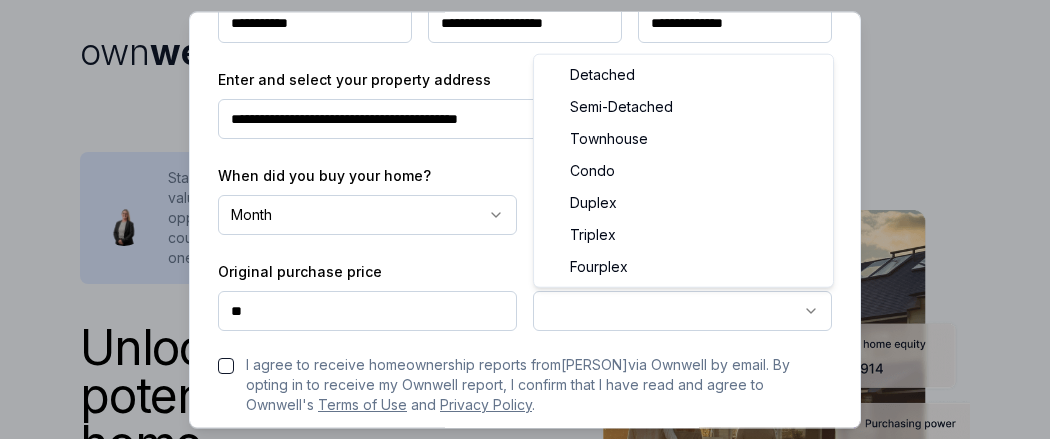 select on "********" 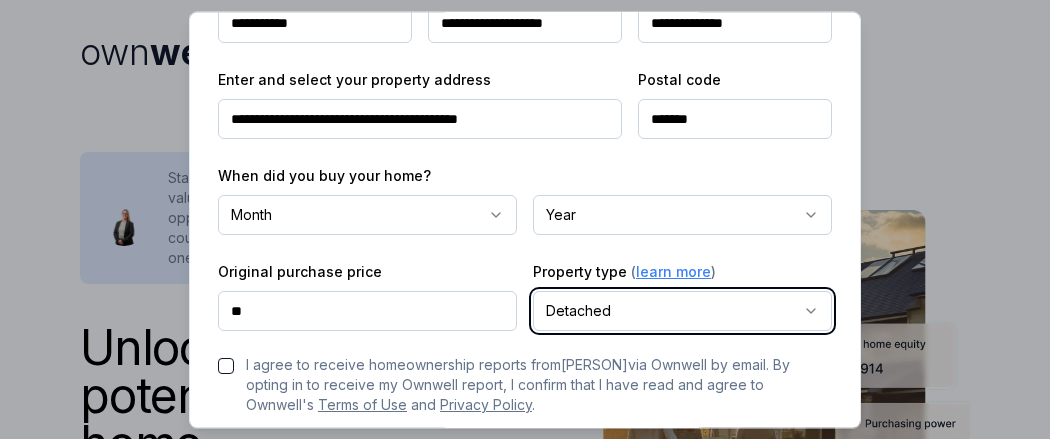 type 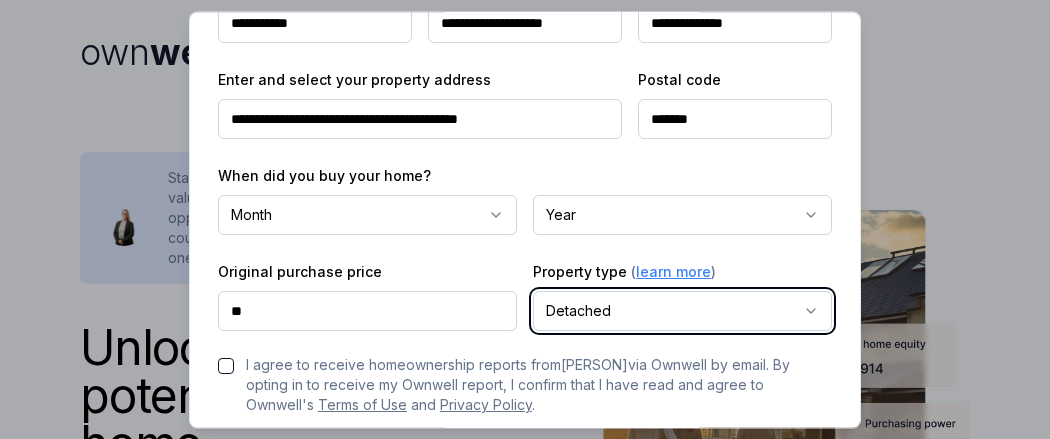 click on "own well Unlock the full potential of your home Whether you'd like to upgrade to a bigger home, tap into equity for a renovation, or save thousands on your mortgage, Ownwell's personalized reports empower you with actionable insights to build wealth, save money, and take charge of your homeownership journey. Stay up to date with your home's current value, explore mortgage savings opportunities, and see how much equity you could access for future investments—all in one monthly report. Get my free report See How the Ownwell Report Helps You Save Money and Build Wealth Price Estimate Monitor Your Home's Value Stay updated with monthly home price estimates. Savings Potential Identify Interest Savings Opportunities Discover opportunities to reduce interest payments and save thousands on your mortgage. Purchasing Power Track Your Purchasing Power See if upgrading to a bigger or better home is within reach, based on your home equity and current mortgage rates. Home Equity Tap Into Your Home Equity own well Crystal" at bounding box center [525, 1640] 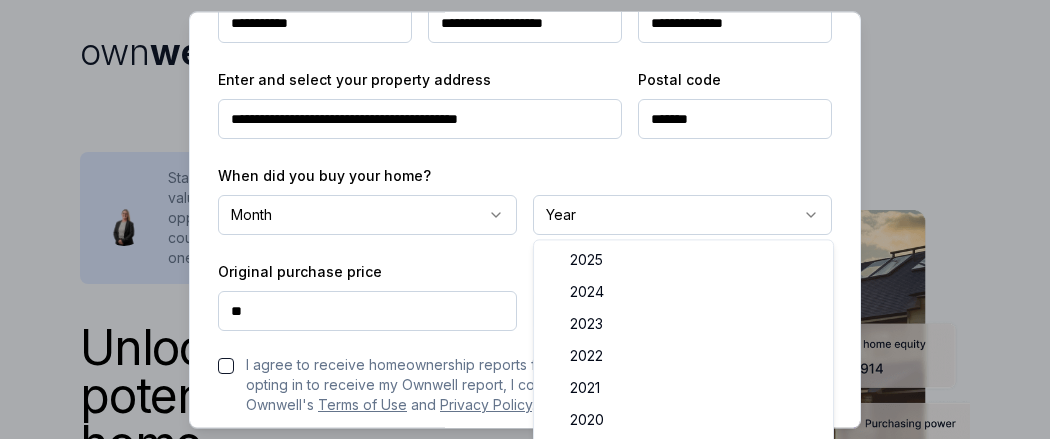 click on "own well Unlock the full potential of your home Whether you'd like to upgrade to a bigger home, tap into equity for a renovation, or save thousands on your mortgage, Ownwell's personalized reports empower you with actionable insights to build wealth, save money, and take charge of your homeownership journey. Stay up to date with your home's current value, explore mortgage savings opportunities, and see how much equity you could access for future investments—all in one monthly report. Get my free report See How the Ownwell Report Helps You Save Money and Build Wealth Price Estimate Monitor Your Home's Value Stay updated with monthly home price estimates. Savings Potential Identify Interest Savings Opportunities Discover opportunities to reduce interest payments and save thousands on your mortgage. Purchasing Power Track Your Purchasing Power See if upgrading to a bigger or better home is within reach, based on your home equity and current mortgage rates. Home Equity Tap Into Your Home Equity own well Crystal" at bounding box center (525, 1640) 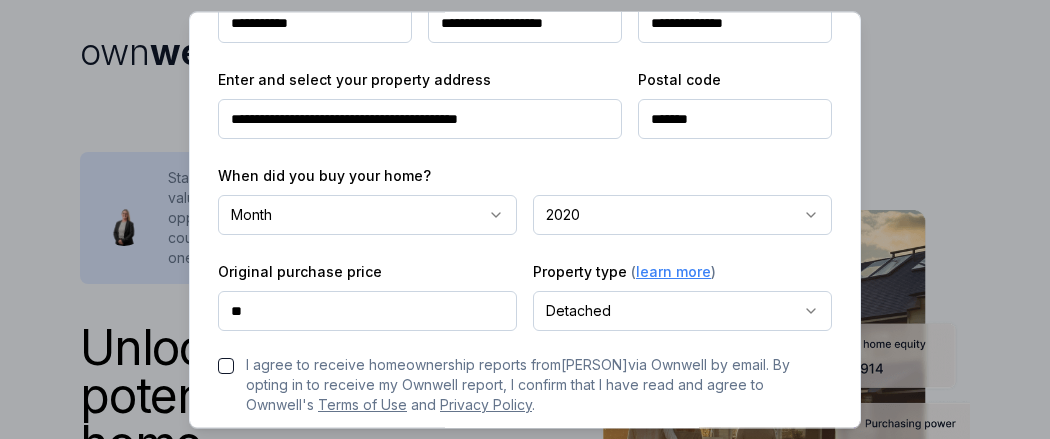 click on "own well Unlock the full potential of your home Whether you'd like to upgrade to a bigger home, tap into equity for a renovation, or save thousands on your mortgage, Ownwell's personalized reports empower you with actionable insights to build wealth, save money, and take charge of your homeownership journey. Stay up to date with your home's current value, explore mortgage savings opportunities, and see how much equity you could access for future investments—all in one monthly report. Get my free report See How the Ownwell Report Helps You Save Money and Build Wealth Price Estimate Monitor Your Home's Value Stay updated with monthly home price estimates. Savings Potential Identify Interest Savings Opportunities Discover opportunities to reduce interest payments and save thousands on your mortgage. Purchasing Power Track Your Purchasing Power See if upgrading to a bigger or better home is within reach, based on your home equity and current mortgage rates. Home Equity Tap Into Your Home Equity own well Crystal" at bounding box center [525, 1640] 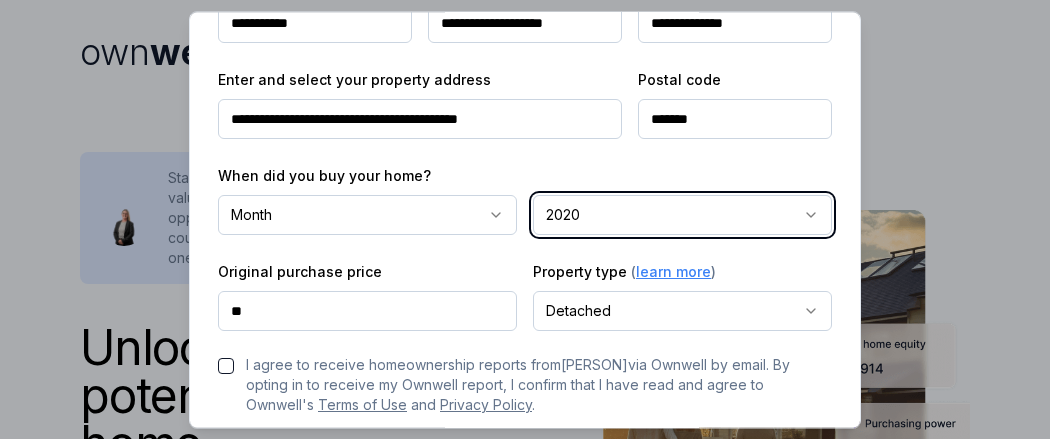 click on "own well Unlock the full potential of your home Whether you'd like to upgrade to a bigger home, tap into equity for a renovation, or save thousands on your mortgage, Ownwell's personalized reports empower you with actionable insights to build wealth, save money, and take charge of your homeownership journey. Stay up to date with your home's current value, explore mortgage savings opportunities, and see how much equity you could access for future investments—all in one monthly report. Get my free report See How the Ownwell Report Helps You Save Money and Build Wealth Price Estimate Monitor Your Home's Value Stay updated with monthly home price estimates. Savings Potential Identify Interest Savings Opportunities Discover opportunities to reduce interest payments and save thousands on your mortgage. Purchasing Power Track Your Purchasing Power See if upgrading to a bigger or better home is within reach, based on your home equity and current mortgage rates. Home Equity Tap Into Your Home Equity own well Crystal" at bounding box center [525, 1640] 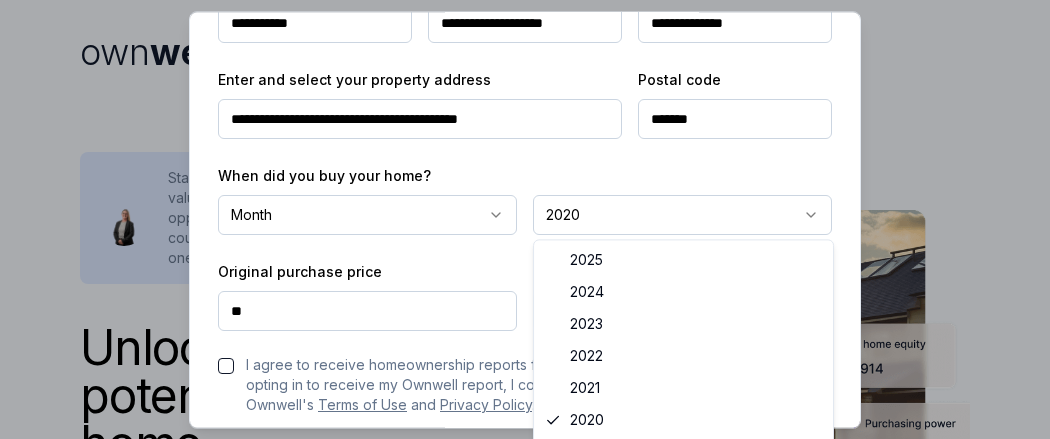 click on "own well Unlock the full potential of your home Whether you'd like to upgrade to a bigger home, tap into equity for a renovation, or save thousands on your mortgage, Ownwell's personalized reports empower you with actionable insights to build wealth, save money, and take charge of your homeownership journey. Stay up to date with your home's current value, explore mortgage savings opportunities, and see how much equity you could access for future investments—all in one monthly report. Get my free report See How the Ownwell Report Helps You Save Money and Build Wealth Price Estimate Monitor Your Home's Value Stay updated with monthly home price estimates. Savings Potential Identify Interest Savings Opportunities Discover opportunities to reduce interest payments and save thousands on your mortgage. Purchasing Power Track Your Purchasing Power See if upgrading to a bigger or better home is within reach, based on your home equity and current mortgage rates. Home Equity Tap Into Your Home Equity own well Crystal" at bounding box center (525, 1640) 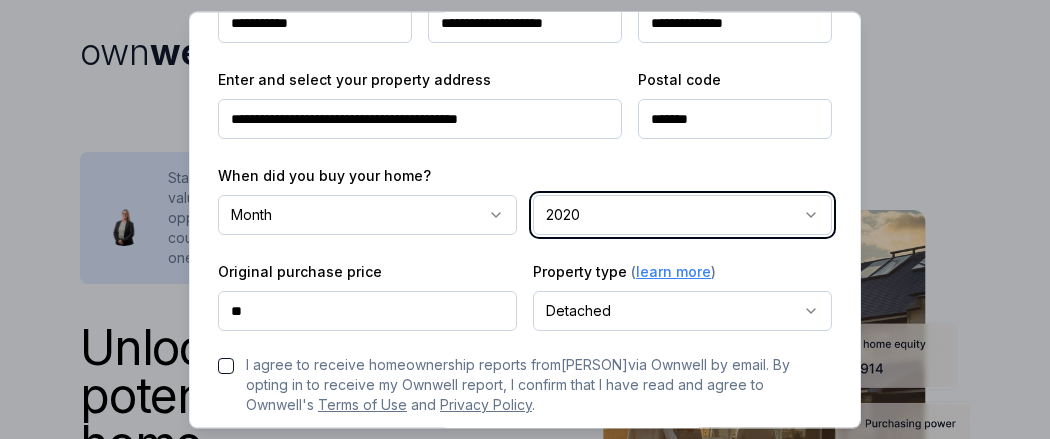 click on "own well Unlock the full potential of your home Whether you'd like to upgrade to a bigger home, tap into equity for a renovation, or save thousands on your mortgage, Ownwell's personalized reports empower you with actionable insights to build wealth, save money, and take charge of your homeownership journey. Stay up to date with your home's current value, explore mortgage savings opportunities, and see how much equity you could access for future investments—all in one monthly report. Get my free report See How the Ownwell Report Helps You Save Money and Build Wealth Price Estimate Monitor Your Home's Value Stay updated with monthly home price estimates. Savings Potential Identify Interest Savings Opportunities Discover opportunities to reduce interest payments and save thousands on your mortgage. Purchasing Power Track Your Purchasing Power See if upgrading to a bigger or better home is within reach, based on your home equity and current mortgage rates. Home Equity Tap Into Your Home Equity own well Crystal" at bounding box center (525, 1640) 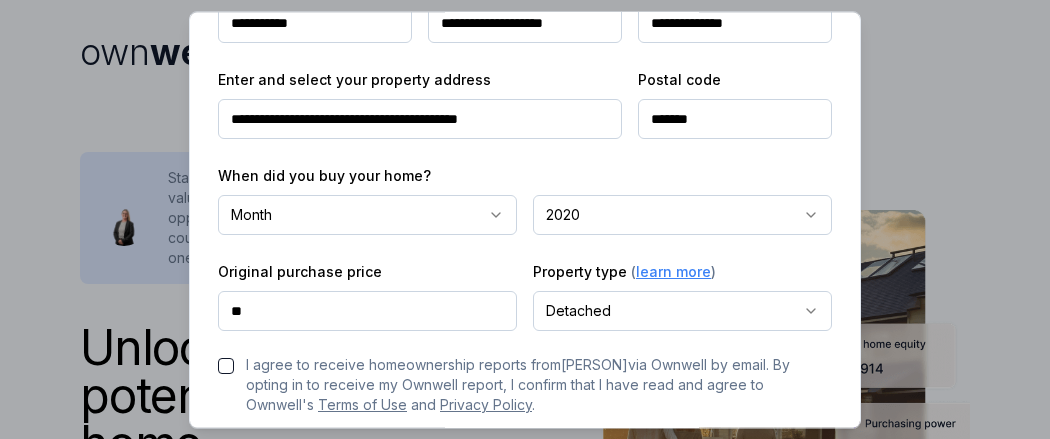 click on "own well Unlock the full potential of your home Whether you'd like to upgrade to a bigger home, tap into equity for a renovation, or save thousands on your mortgage, Ownwell's personalized reports empower you with actionable insights to build wealth, save money, and take charge of your homeownership journey. Stay up to date with your home's current value, explore mortgage savings opportunities, and see how much equity you could access for future investments—all in one monthly report. Get my free report See How the Ownwell Report Helps You Save Money and Build Wealth Price Estimate Monitor Your Home's Value Stay updated with monthly home price estimates. Savings Potential Identify Interest Savings Opportunities Discover opportunities to reduce interest payments and save thousands on your mortgage. Purchasing Power Track Your Purchasing Power See if upgrading to a bigger or better home is within reach, based on your home equity and current mortgage rates. Home Equity Tap Into Your Home Equity own well Crystal" at bounding box center [525, 1640] 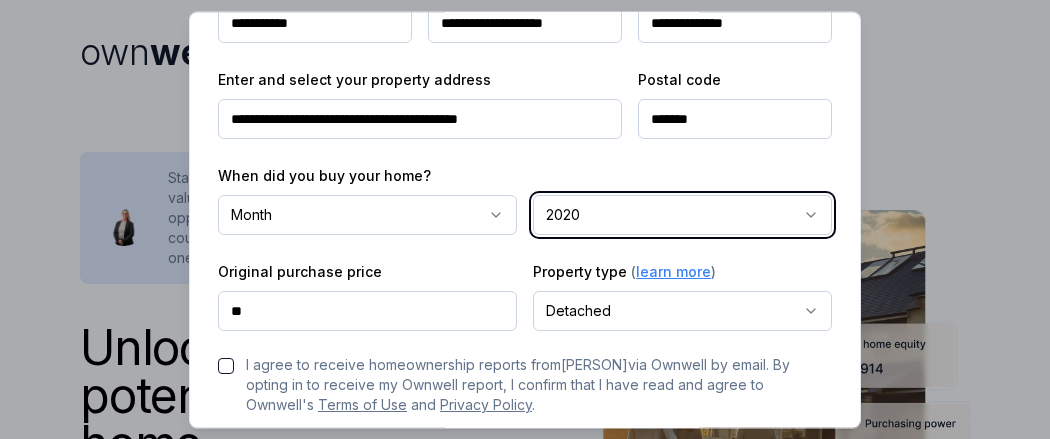 type 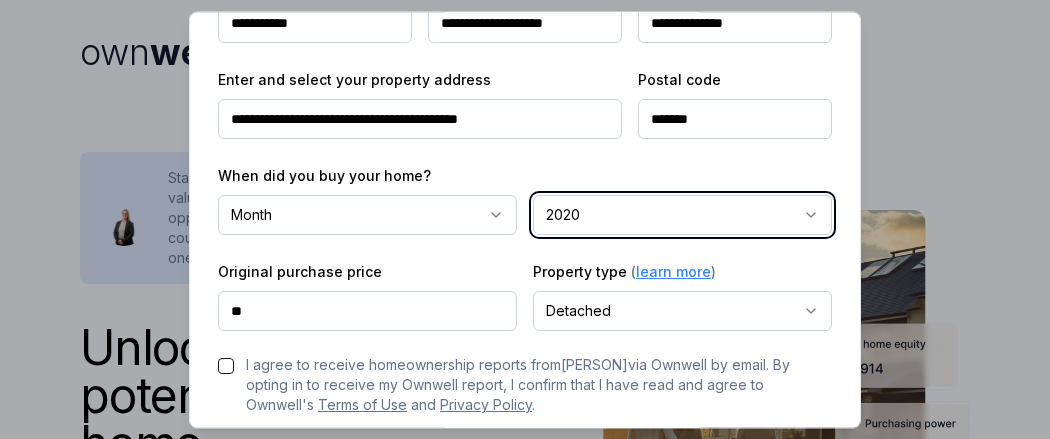 click on "own well Unlock the full potential of your home Whether you'd like to upgrade to a bigger home, tap into equity for a renovation, or save thousands on your mortgage, Ownwell's personalized reports empower you with actionable insights to build wealth, save money, and take charge of your homeownership journey. Stay up to date with your home's current value, explore mortgage savings opportunities, and see how much equity you could access for future investments—all in one monthly report. Get my free report See How the Ownwell Report Helps You Save Money and Build Wealth Price Estimate Monitor Your Home's Value Stay updated with monthly home price estimates. Savings Potential Identify Interest Savings Opportunities Discover opportunities to reduce interest payments and save thousands on your mortgage. Purchasing Power Track Your Purchasing Power See if upgrading to a bigger or better home is within reach, based on your home equity and current mortgage rates. Home Equity Tap Into Your Home Equity own well Crystal" at bounding box center [525, 1640] 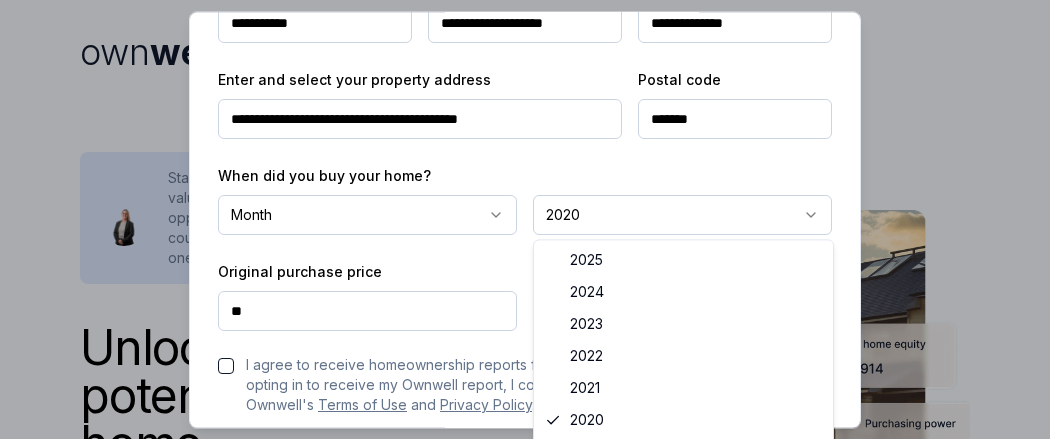 click on "own well Unlock the full potential of your home Whether you'd like to upgrade to a bigger home, tap into equity for a renovation, or save thousands on your mortgage, Ownwell's personalized reports empower you with actionable insights to build wealth, save money, and take charge of your homeownership journey. Stay up to date with your home's current value, explore mortgage savings opportunities, and see how much equity you could access for future investments—all in one monthly report. Get my free report See How the Ownwell Report Helps You Save Money and Build Wealth Price Estimate Monitor Your Home's Value Stay updated with monthly home price estimates. Savings Potential Identify Interest Savings Opportunities Discover opportunities to reduce interest payments and save thousands on your mortgage. Purchasing Power Track Your Purchasing Power See if upgrading to a bigger or better home is within reach, based on your home equity and current mortgage rates. Home Equity Tap Into Your Home Equity own well Crystal" at bounding box center (525, 1640) 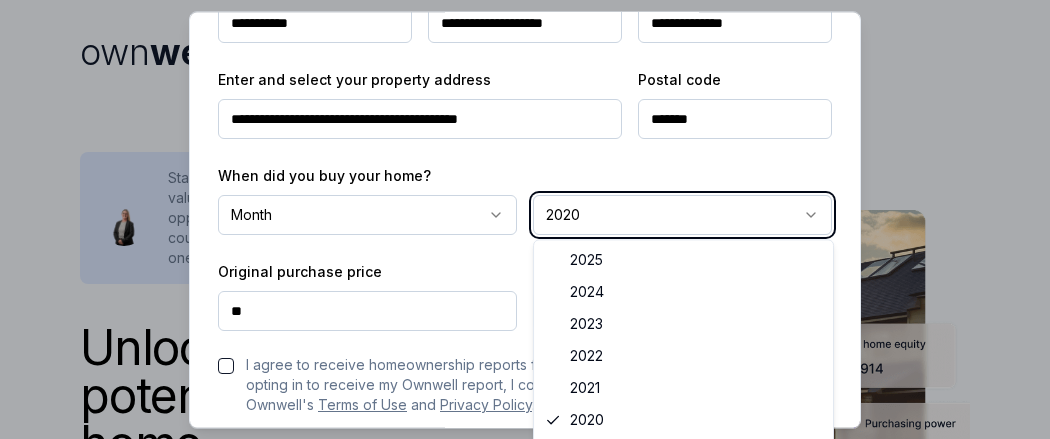 click on "own well Unlock the full potential of your home Whether you'd like to upgrade to a bigger home, tap into equity for a renovation, or save thousands on your mortgage, Ownwell's personalized reports empower you with actionable insights to build wealth, save money, and take charge of your homeownership journey. Stay up to date with your home's current value, explore mortgage savings opportunities, and see how much equity you could access for future investments—all in one monthly report. Get my free report See How the Ownwell Report Helps You Save Money and Build Wealth Price Estimate Monitor Your Home's Value Stay updated with monthly home price estimates. Savings Potential Identify Interest Savings Opportunities Discover opportunities to reduce interest payments and save thousands on your mortgage. Purchasing Power Track Your Purchasing Power See if upgrading to a bigger or better home is within reach, based on your home equity and current mortgage rates. Home Equity Tap Into Your Home Equity own well Crystal" at bounding box center (525, 1640) 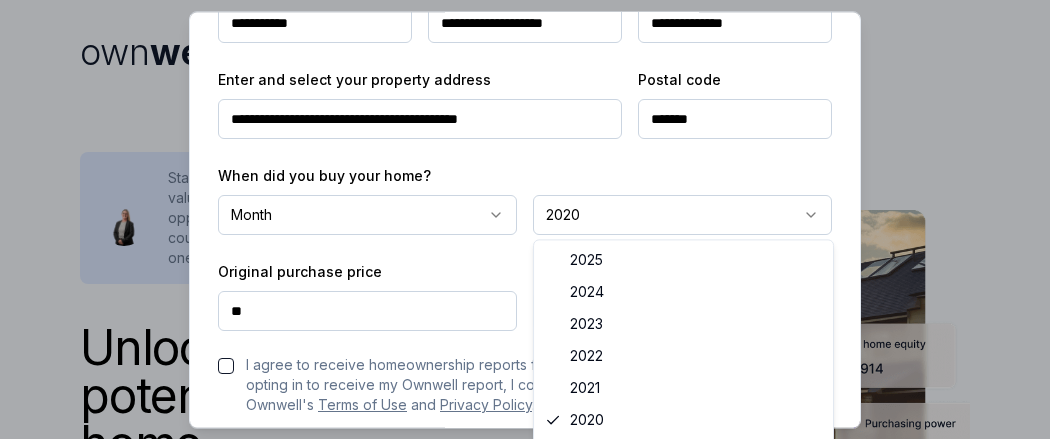 click on "own well Unlock the full potential of your home Whether you'd like to upgrade to a bigger home, tap into equity for a renovation, or save thousands on your mortgage, Ownwell's personalized reports empower you with actionable insights to build wealth, save money, and take charge of your homeownership journey. Stay up to date with your home's current value, explore mortgage savings opportunities, and see how much equity you could access for future investments—all in one monthly report. Get my free report See How the Ownwell Report Helps You Save Money and Build Wealth Price Estimate Monitor Your Home's Value Stay updated with monthly home price estimates. Savings Potential Identify Interest Savings Opportunities Discover opportunities to reduce interest payments and save thousands on your mortgage. Purchasing Power Track Your Purchasing Power See if upgrading to a bigger or better home is within reach, based on your home equity and current mortgage rates. Home Equity Tap Into Your Home Equity own well Crystal" at bounding box center [525, 1640] 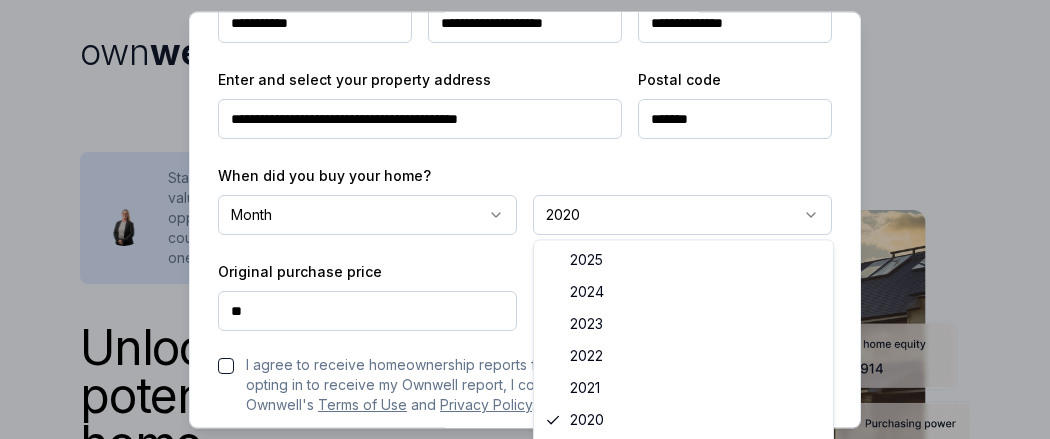 click on "own well Unlock the full potential of your home Whether you'd like to upgrade to a bigger home, tap into equity for a renovation, or save thousands on your mortgage, Ownwell's personalized reports empower you with actionable insights to build wealth, save money, and take charge of your homeownership journey. Stay up to date with your home's current value, explore mortgage savings opportunities, and see how much equity you could access for future investments—all in one monthly report. Get my free report See How the Ownwell Report Helps You Save Money and Build Wealth Price Estimate Monitor Your Home's Value Stay updated with monthly home price estimates. Savings Potential Identify Interest Savings Opportunities Discover opportunities to reduce interest payments and save thousands on your mortgage. Purchasing Power Track Your Purchasing Power See if upgrading to a bigger or better home is within reach, based on your home equity and current mortgage rates. Home Equity Tap Into Your Home Equity own well Crystal" at bounding box center (525, 1640) 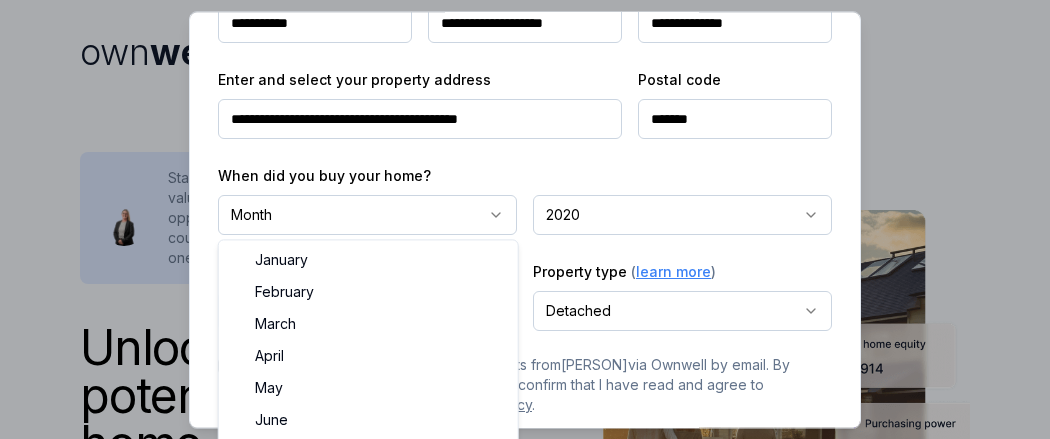 click on "own well Unlock the full potential of your home Whether you'd like to upgrade to a bigger home, tap into equity for a renovation, or save thousands on your mortgage, Ownwell's personalized reports empower you with actionable insights to build wealth, save money, and take charge of your homeownership journey. Stay up to date with your home's current value, explore mortgage savings opportunities, and see how much equity you could access for future investments—all in one monthly report. Get my free report See How the Ownwell Report Helps You Save Money and Build Wealth Price Estimate Monitor Your Home's Value Stay updated with monthly home price estimates. Savings Potential Identify Interest Savings Opportunities Discover opportunities to reduce interest payments and save thousands on your mortgage. Purchasing Power Track Your Purchasing Power See if upgrading to a bigger or better home is within reach, based on your home equity and current mortgage rates. Home Equity Tap Into Your Home Equity own well Crystal" at bounding box center [525, 1640] 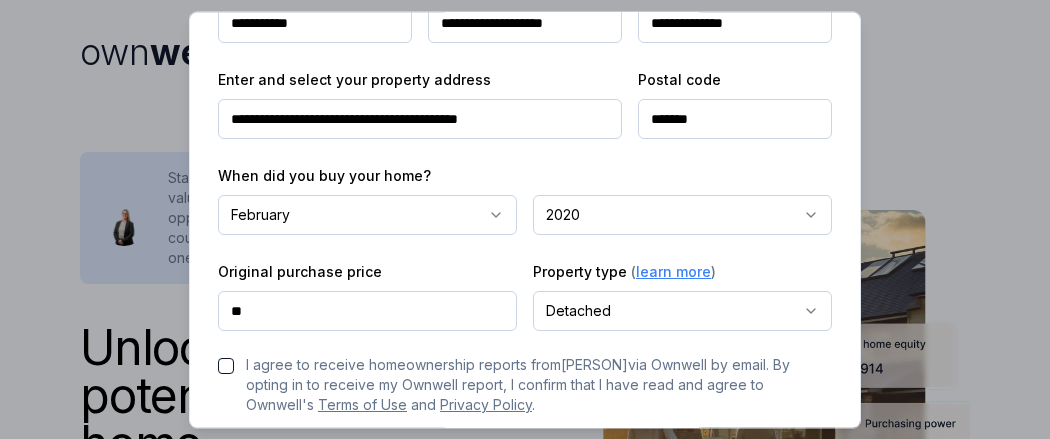 click on "Original purchase price **" at bounding box center [367, 296] 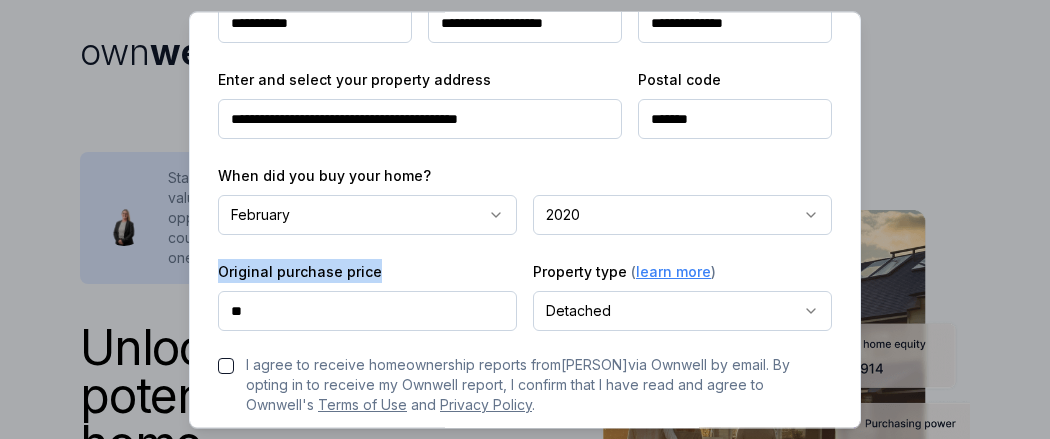 click on "Original purchase price **" at bounding box center [367, 296] 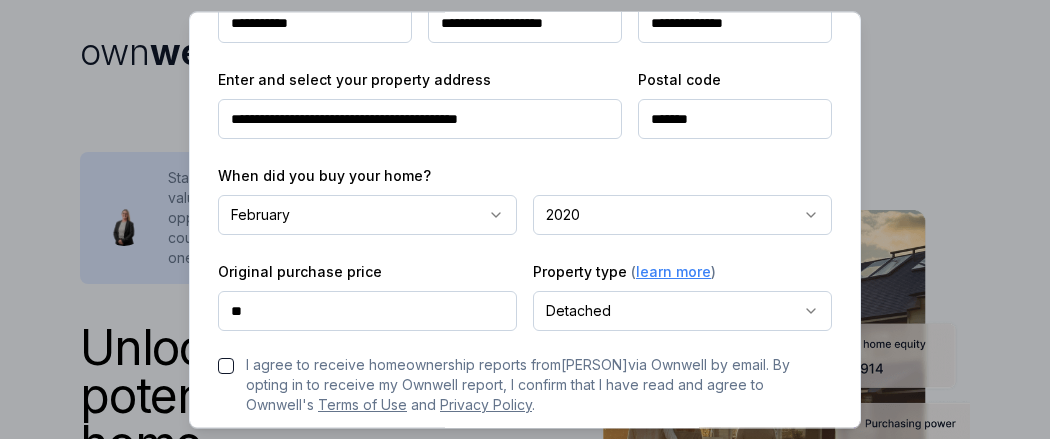 click on "Original purchase price **" at bounding box center [367, 296] 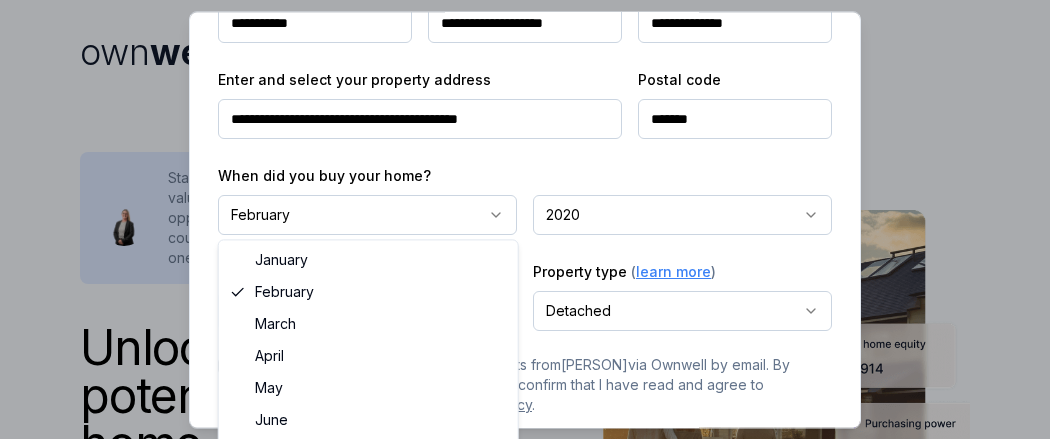 click on "own well Unlock the full potential of your home Whether you'd like to upgrade to a bigger home, tap into equity for a renovation, or save thousands on your mortgage, Ownwell's personalized reports empower you with actionable insights to build wealth, save money, and take charge of your homeownership journey. Stay up to date with your home's current value, explore mortgage savings opportunities, and see how much equity you could access for future investments—all in one monthly report. Get my free report See How the Ownwell Report Helps You Save Money and Build Wealth Price Estimate Monitor Your Home's Value Stay updated with monthly home price estimates. Savings Potential Identify Interest Savings Opportunities Discover opportunities to reduce interest payments and save thousands on your mortgage. Purchasing Power Track Your Purchasing Power See if upgrading to a bigger or better home is within reach, based on your home equity and current mortgage rates. Home Equity Tap Into Your Home Equity own well Crystal" at bounding box center (525, 1640) 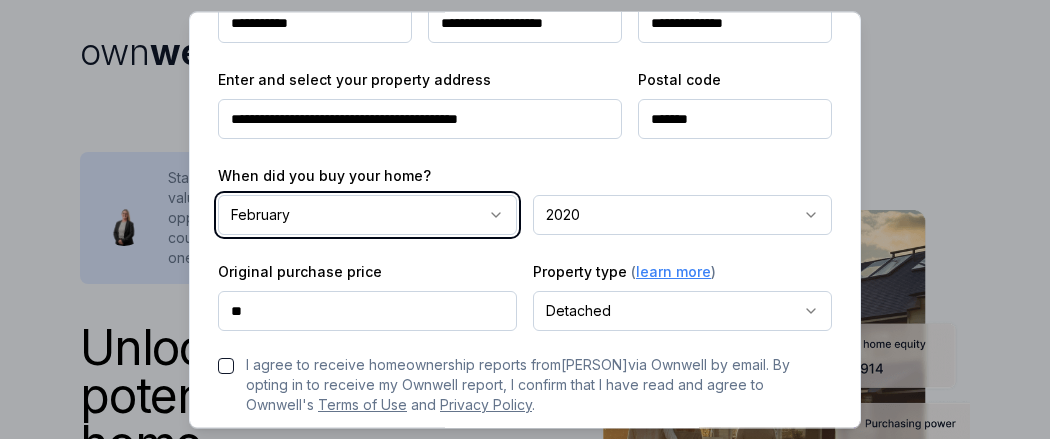 click on "own well Unlock the full potential of your home Whether you'd like to upgrade to a bigger home, tap into equity for a renovation, or save thousands on your mortgage, Ownwell's personalized reports empower you with actionable insights to build wealth, save money, and take charge of your homeownership journey. Stay up to date with your home's current value, explore mortgage savings opportunities, and see how much equity you could access for future investments—all in one monthly report. Get my free report See How the Ownwell Report Helps You Save Money and Build Wealth Price Estimate Monitor Your Home's Value Stay updated with monthly home price estimates. Savings Potential Identify Interest Savings Opportunities Discover opportunities to reduce interest payments and save thousands on your mortgage. Purchasing Power Track Your Purchasing Power See if upgrading to a bigger or better home is within reach, based on your home equity and current mortgage rates. Home Equity Tap Into Your Home Equity own well Crystal" at bounding box center [525, 1640] 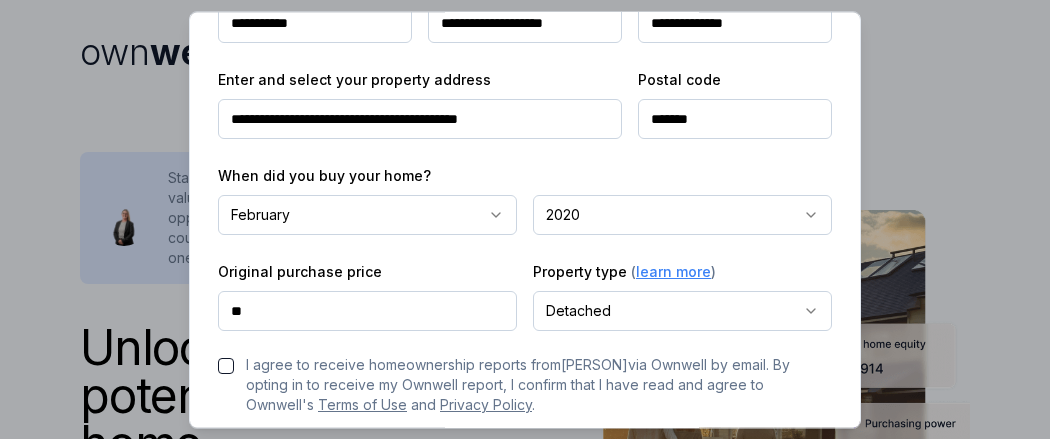 click on "own well Unlock the full potential of your home Whether you'd like to upgrade to a bigger home, tap into equity for a renovation, or save thousands on your mortgage, Ownwell's personalized reports empower you with actionable insights to build wealth, save money, and take charge of your homeownership journey. Stay up to date with your home's current value, explore mortgage savings opportunities, and see how much equity you could access for future investments—all in one monthly report. Get my free report See How the Ownwell Report Helps You Save Money and Build Wealth Price Estimate Monitor Your Home's Value Stay updated with monthly home price estimates. Savings Potential Identify Interest Savings Opportunities Discover opportunities to reduce interest payments and save thousands on your mortgage. Purchasing Power Track Your Purchasing Power See if upgrading to a bigger or better home is within reach, based on your home equity and current mortgage rates. Home Equity Tap Into Your Home Equity own well Crystal" at bounding box center [525, 1640] 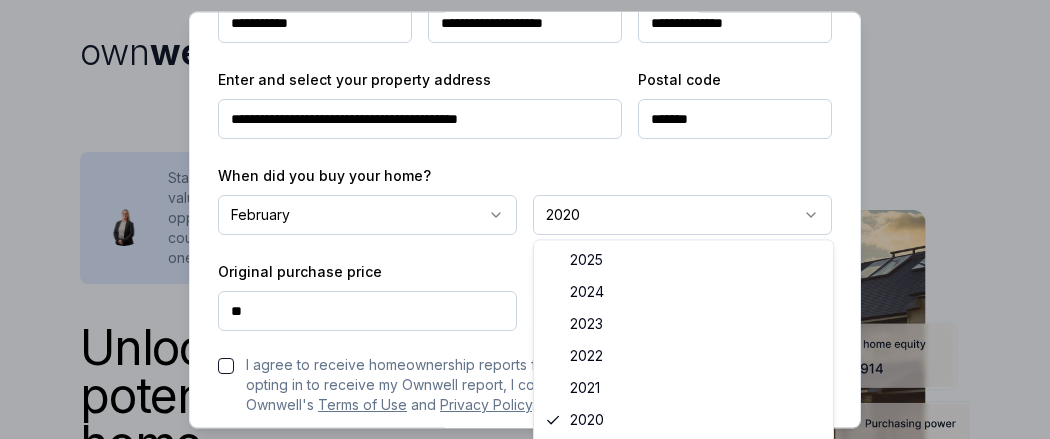 select on "****" 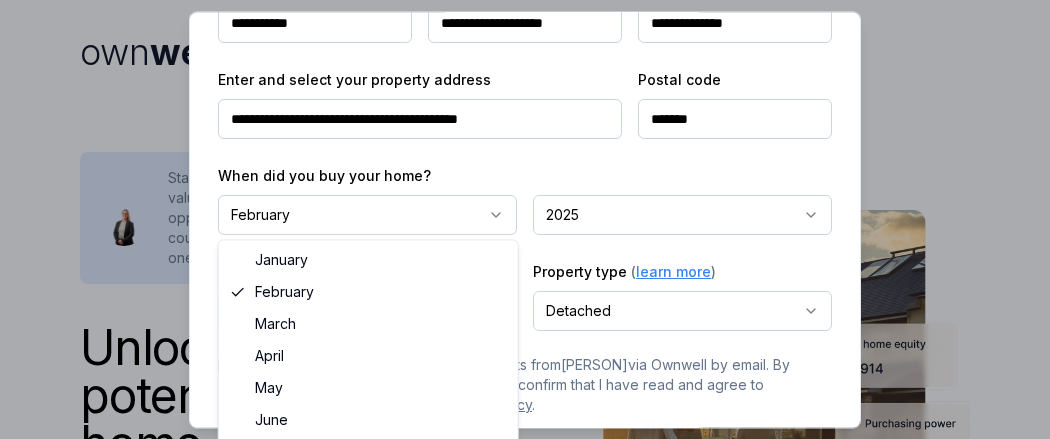 click on "own well Unlock the full potential of your home Whether you'd like to upgrade to a bigger home, tap into equity for a renovation, or save thousands on your mortgage, Ownwell's personalized reports empower you with actionable insights to build wealth, save money, and take charge of your homeownership journey. Stay up to date with your home's current value, explore mortgage savings opportunities, and see how much equity you could access for future investments—all in one monthly report. Get my free report See How the Ownwell Report Helps You Save Money and Build Wealth Price Estimate Monitor Your Home's Value Stay updated with monthly home price estimates. Savings Potential Identify Interest Savings Opportunities Discover opportunities to reduce interest payments and save thousands on your mortgage. Purchasing Power Track Your Purchasing Power See if upgrading to a bigger or better home is within reach, based on your home equity and current mortgage rates. Home Equity Tap Into Your Home Equity own well Crystal" at bounding box center [525, 1640] 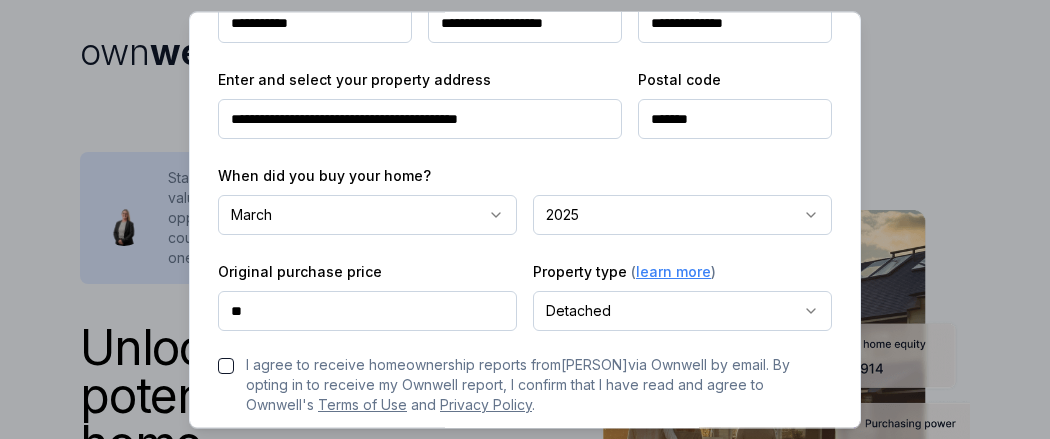 click on "When did you buy your home? March ******* ******** ***** ***** *** **** **** ****** ********* ******* ******** ******** 2025 **** **** **** **** **** **** **** **** **** **** **** **** **** **** **** **** **** **** **** **** ****" at bounding box center [525, 200] 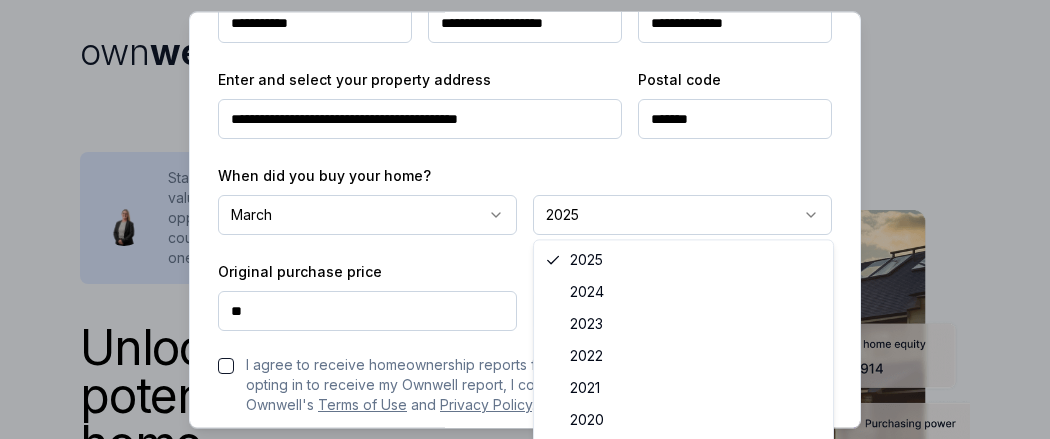 click on "own well Unlock the full potential of your home Whether you'd like to upgrade to a bigger home, tap into equity for a renovation, or save thousands on your mortgage, Ownwell's personalized reports empower you with actionable insights to build wealth, save money, and take charge of your homeownership journey. Stay up to date with your home's current value, explore mortgage savings opportunities, and see how much equity you could access for future investments—all in one monthly report. Get my free report See How the Ownwell Report Helps You Save Money and Build Wealth Price Estimate Monitor Your Home's Value Stay updated with monthly home price estimates. Savings Potential Identify Interest Savings Opportunities Discover opportunities to reduce interest payments and save thousands on your mortgage. Purchasing Power Track Your Purchasing Power See if upgrading to a bigger or better home is within reach, based on your home equity and current mortgage rates. Home Equity Tap Into Your Home Equity own well Crystal" at bounding box center (525, 1640) 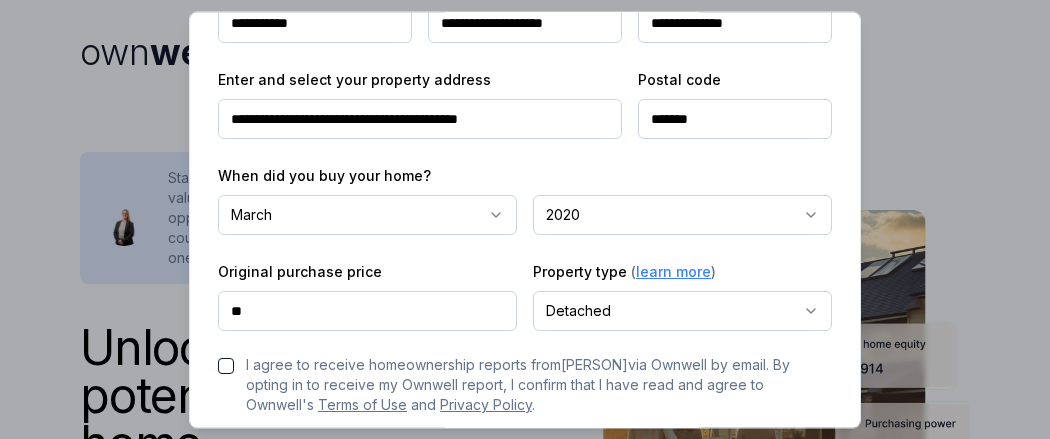 click on "**********" at bounding box center [525, 219] 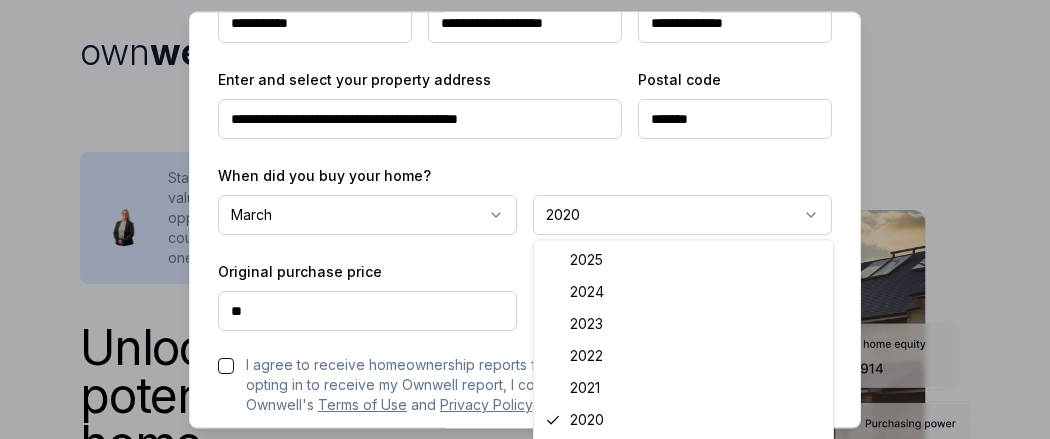 click on "own well Unlock the full potential of your home Whether you'd like to upgrade to a bigger home, tap into equity for a renovation, or save thousands on your mortgage, Ownwell's personalized reports empower you with actionable insights to build wealth, save money, and take charge of your homeownership journey. Stay up to date with your home's current value, explore mortgage savings opportunities, and see how much equity you could access for future investments—all in one monthly report. Get my free report See How the Ownwell Report Helps You Save Money and Build Wealth Price Estimate Monitor Your Home's Value Stay updated with monthly home price estimates. Savings Potential Identify Interest Savings Opportunities Discover opportunities to reduce interest payments and save thousands on your mortgage. Purchasing Power Track Your Purchasing Power See if upgrading to a bigger or better home is within reach, based on your home equity and current mortgage rates. Home Equity Tap Into Your Home Equity own well Crystal" at bounding box center (525, 1640) 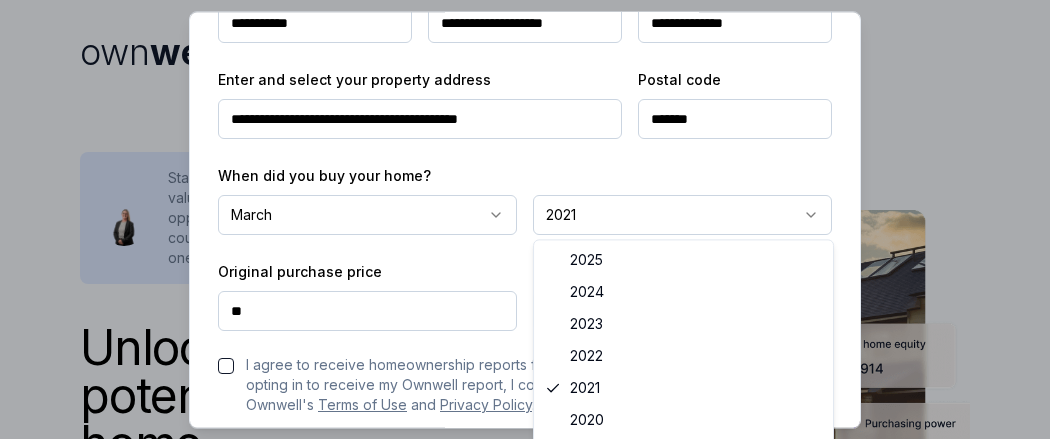 click on "own well Unlock the full potential of your home Whether you'd like to upgrade to a bigger home, tap into equity for a renovation, or save thousands on your mortgage, Ownwell's personalized reports empower you with actionable insights to build wealth, save money, and take charge of your homeownership journey. Stay up to date with your home's current value, explore mortgage savings opportunities, and see how much equity you could access for future investments—all in one monthly report. Get my free report See How the Ownwell Report Helps You Save Money and Build Wealth Price Estimate Monitor Your Home's Value Stay updated with monthly home price estimates. Savings Potential Identify Interest Savings Opportunities Discover opportunities to reduce interest payments and save thousands on your mortgage. Purchasing Power Track Your Purchasing Power See if upgrading to a bigger or better home is within reach, based on your home equity and current mortgage rates. Home Equity Tap Into Your Home Equity own well Crystal" at bounding box center (525, 1640) 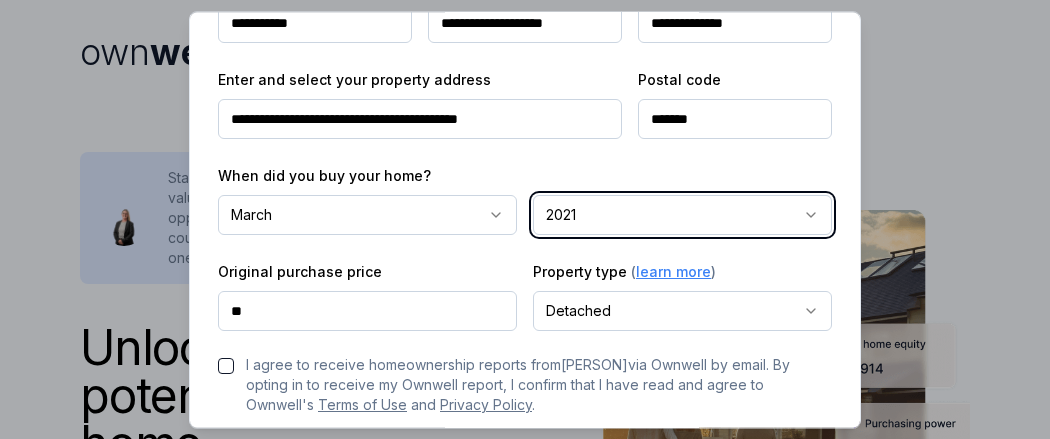 click on "own well Unlock the full potential of your home Whether you'd like to upgrade to a bigger home, tap into equity for a renovation, or save thousands on your mortgage, Ownwell's personalized reports empower you with actionable insights to build wealth, save money, and take charge of your homeownership journey. Stay up to date with your home's current value, explore mortgage savings opportunities, and see how much equity you could access for future investments—all in one monthly report. Get my free report See How the Ownwell Report Helps You Save Money and Build Wealth Price Estimate Monitor Your Home's Value Stay updated with monthly home price estimates. Savings Potential Identify Interest Savings Opportunities Discover opportunities to reduce interest payments and save thousands on your mortgage. Purchasing Power Track Your Purchasing Power See if upgrading to a bigger or better home is within reach, based on your home equity and current mortgage rates. Home Equity Tap Into Your Home Equity own well Crystal" at bounding box center [525, 1640] 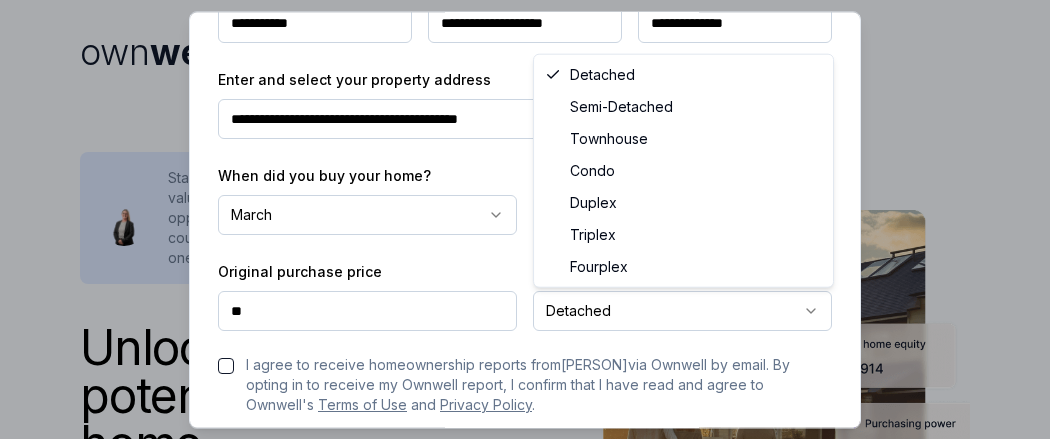 click on "own well Unlock the full potential of your home Whether you'd like to upgrade to a bigger home, tap into equity for a renovation, or save thousands on your mortgage, Ownwell's personalized reports empower you with actionable insights to build wealth, save money, and take charge of your homeownership journey. Stay up to date with your home's current value, explore mortgage savings opportunities, and see how much equity you could access for future investments—all in one monthly report. Get my free report See How the Ownwell Report Helps You Save Money and Build Wealth Price Estimate Monitor Your Home's Value Stay updated with monthly home price estimates. Savings Potential Identify Interest Savings Opportunities Discover opportunities to reduce interest payments and save thousands on your mortgage. Purchasing Power Track Your Purchasing Power See if upgrading to a bigger or better home is within reach, based on your home equity and current mortgage rates. Home Equity Tap Into Your Home Equity own well Crystal" at bounding box center (525, 1640) 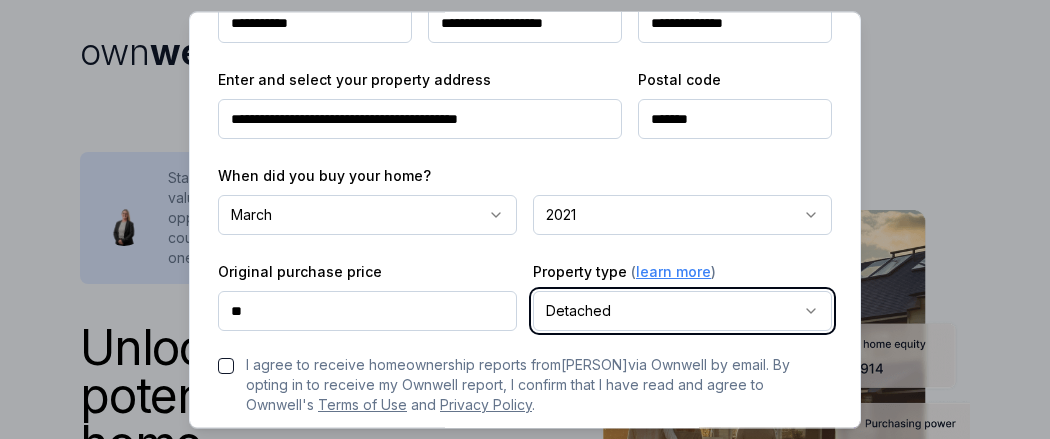 click on "own well Unlock the full potential of your home Whether you'd like to upgrade to a bigger home, tap into equity for a renovation, or save thousands on your mortgage, Ownwell's personalized reports empower you with actionable insights to build wealth, save money, and take charge of your homeownership journey. Stay up to date with your home's current value, explore mortgage savings opportunities, and see how much equity you could access for future investments—all in one monthly report. Get my free report See How the Ownwell Report Helps You Save Money and Build Wealth Price Estimate Monitor Your Home's Value Stay updated with monthly home price estimates. Savings Potential Identify Interest Savings Opportunities Discover opportunities to reduce interest payments and save thousands on your mortgage. Purchasing Power Track Your Purchasing Power See if upgrading to a bigger or better home is within reach, based on your home equity and current mortgage rates. Home Equity Tap Into Your Home Equity own well Crystal" at bounding box center [525, 1640] 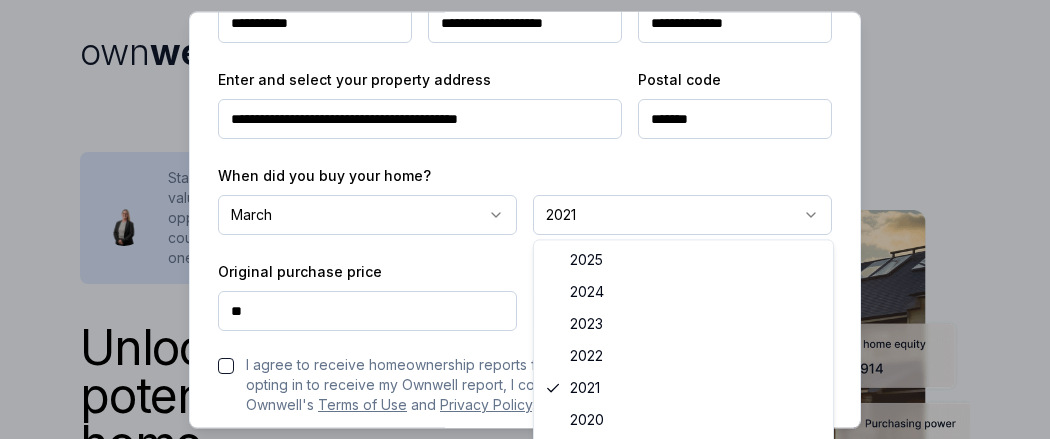 click on "own well Unlock the full potential of your home Whether you'd like to upgrade to a bigger home, tap into equity for a renovation, or save thousands on your mortgage, Ownwell's personalized reports empower you with actionable insights to build wealth, save money, and take charge of your homeownership journey. Stay up to date with your home's current value, explore mortgage savings opportunities, and see how much equity you could access for future investments—all in one monthly report. Get my free report See How the Ownwell Report Helps You Save Money and Build Wealth Price Estimate Monitor Your Home's Value Stay updated with monthly home price estimates. Savings Potential Identify Interest Savings Opportunities Discover opportunities to reduce interest payments and save thousands on your mortgage. Purchasing Power Track Your Purchasing Power See if upgrading to a bigger or better home is within reach, based on your home equity and current mortgage rates. Home Equity Tap Into Your Home Equity own well Crystal" at bounding box center (525, 1640) 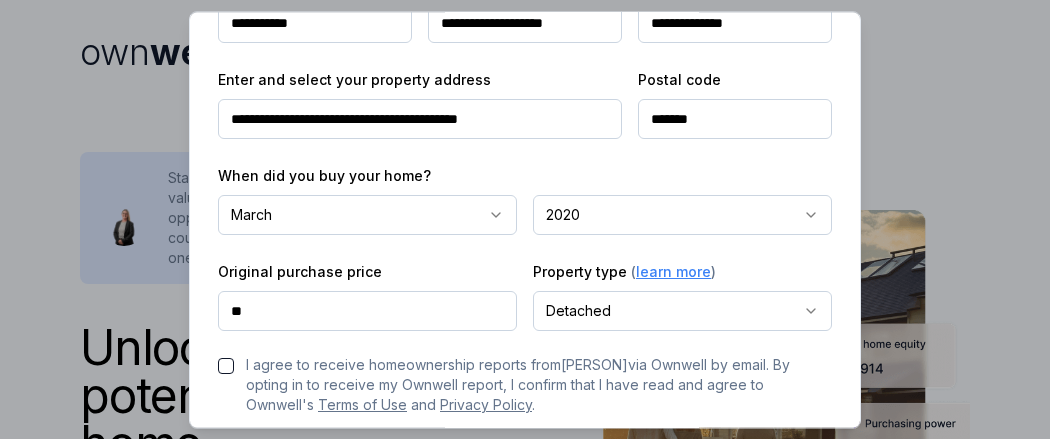 click on "own well Unlock the full potential of your home Whether you'd like to upgrade to a bigger home, tap into equity for a renovation, or save thousands on your mortgage, Ownwell's personalized reports empower you with actionable insights to build wealth, save money, and take charge of your homeownership journey. Stay up to date with your home's current value, explore mortgage savings opportunities, and see how much equity you could access for future investments—all in one monthly report. Get my free report See How the Ownwell Report Helps You Save Money and Build Wealth Price Estimate Monitor Your Home's Value Stay updated with monthly home price estimates. Savings Potential Identify Interest Savings Opportunities Discover opportunities to reduce interest payments and save thousands on your mortgage. Purchasing Power Track Your Purchasing Power See if upgrading to a bigger or better home is within reach, based on your home equity and current mortgage rates. Home Equity Tap Into Your Home Equity own well Crystal" at bounding box center [525, 1640] 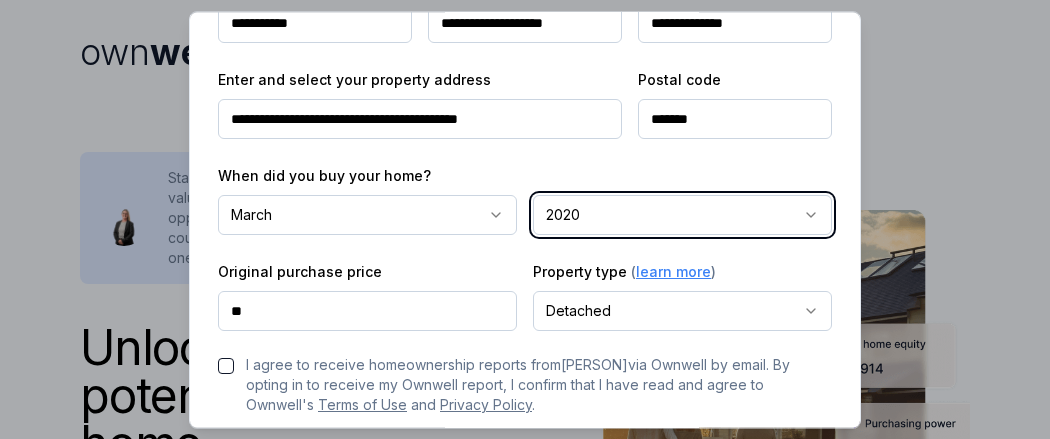 click on "own well Unlock the full potential of your home Whether you'd like to upgrade to a bigger home, tap into equity for a renovation, or save thousands on your mortgage, Ownwell's personalized reports empower you with actionable insights to build wealth, save money, and take charge of your homeownership journey. Stay up to date with your home's current value, explore mortgage savings opportunities, and see how much equity you could access for future investments—all in one monthly report. Get my free report See How the Ownwell Report Helps You Save Money and Build Wealth Price Estimate Monitor Your Home's Value Stay updated with monthly home price estimates. Savings Potential Identify Interest Savings Opportunities Discover opportunities to reduce interest payments and save thousands on your mortgage. Purchasing Power Track Your Purchasing Power See if upgrading to a bigger or better home is within reach, based on your home equity and current mortgage rates. Home Equity Tap Into Your Home Equity own well Crystal" at bounding box center [525, 1640] 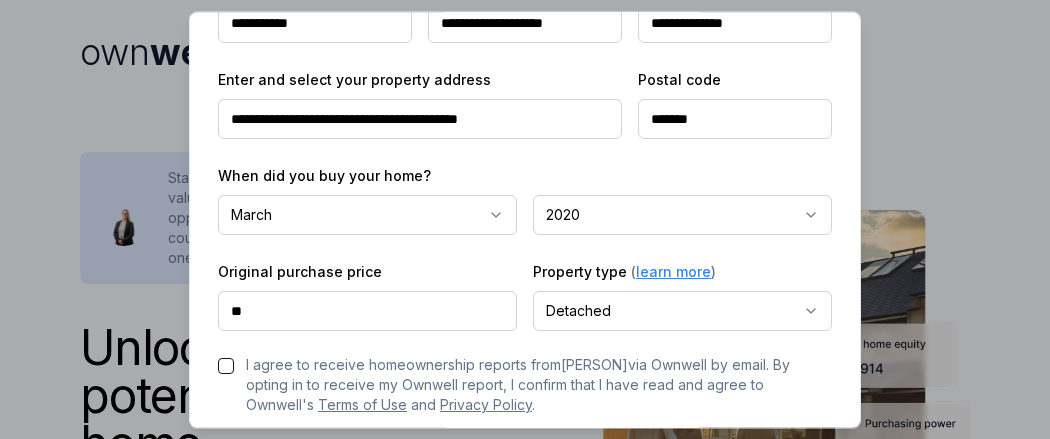 click on "own well Unlock the full potential of your home Whether you'd like to upgrade to a bigger home, tap into equity for a renovation, or save thousands on your mortgage, Ownwell's personalized reports empower you with actionable insights to build wealth, save money, and take charge of your homeownership journey. Stay up to date with your home's current value, explore mortgage savings opportunities, and see how much equity you could access for future investments—all in one monthly report. Get my free report See How the Ownwell Report Helps You Save Money and Build Wealth Price Estimate Monitor Your Home's Value Stay updated with monthly home price estimates. Savings Potential Identify Interest Savings Opportunities Discover opportunities to reduce interest payments and save thousands on your mortgage. Purchasing Power Track Your Purchasing Power See if upgrading to a bigger or better home is within reach, based on your home equity and current mortgage rates. Home Equity Tap Into Your Home Equity own well Crystal" at bounding box center (525, 1640) 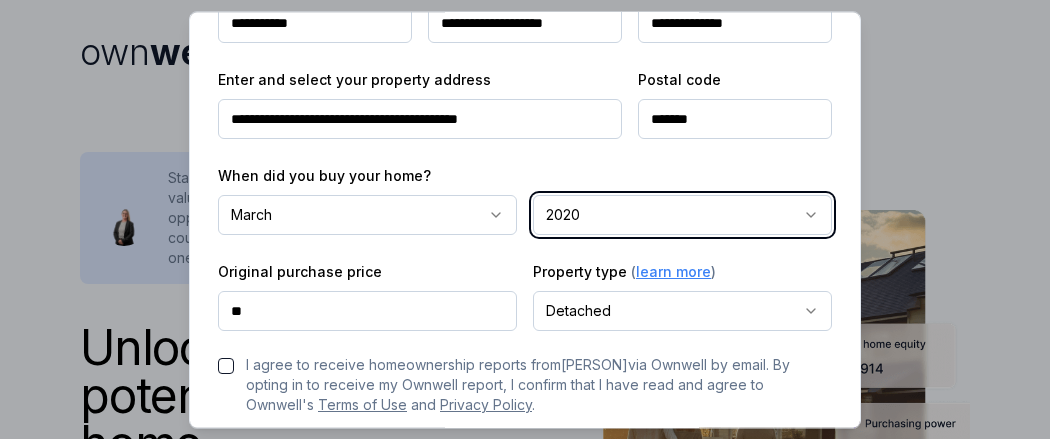 click on "own well Unlock the full potential of your home Whether you'd like to upgrade to a bigger home, tap into equity for a renovation, or save thousands on your mortgage, Ownwell's personalized reports empower you with actionable insights to build wealth, save money, and take charge of your homeownership journey. Stay up to date with your home's current value, explore mortgage savings opportunities, and see how much equity you could access for future investments—all in one monthly report. Get my free report See How the Ownwell Report Helps You Save Money and Build Wealth Price Estimate Monitor Your Home's Value Stay updated with monthly home price estimates. Savings Potential Identify Interest Savings Opportunities Discover opportunities to reduce interest payments and save thousands on your mortgage. Purchasing Power Track Your Purchasing Power See if upgrading to a bigger or better home is within reach, based on your home equity and current mortgage rates. Home Equity Tap Into Your Home Equity own well Crystal" at bounding box center [525, 1640] 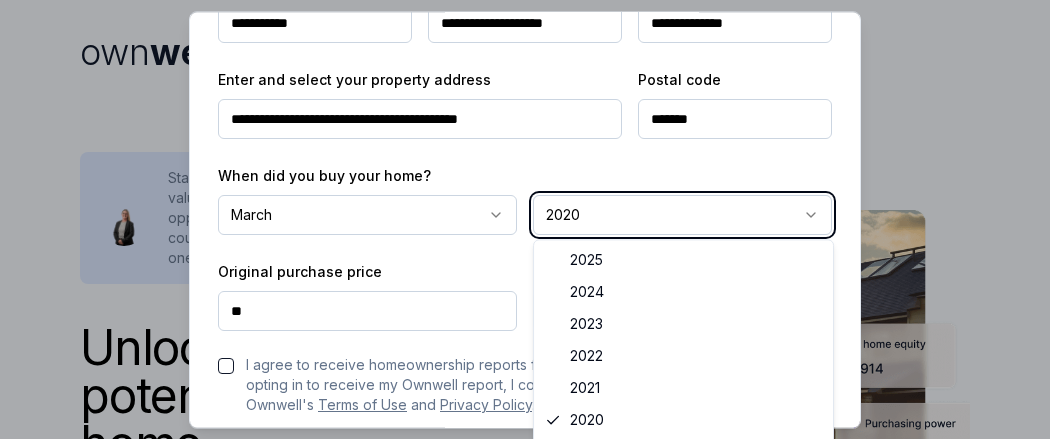 click on "own well Unlock the full potential of your home Whether you'd like to upgrade to a bigger home, tap into equity for a renovation, or save thousands on your mortgage, Ownwell's personalized reports empower you with actionable insights to build wealth, save money, and take charge of your homeownership journey. Stay up to date with your home's current value, explore mortgage savings opportunities, and see how much equity you could access for future investments—all in one monthly report. Get my free report See How the Ownwell Report Helps You Save Money and Build Wealth Price Estimate Monitor Your Home's Value Stay updated with monthly home price estimates. Savings Potential Identify Interest Savings Opportunities Discover opportunities to reduce interest payments and save thousands on your mortgage. Purchasing Power Track Your Purchasing Power See if upgrading to a bigger or better home is within reach, based on your home equity and current mortgage rates. Home Equity Tap Into Your Home Equity own well Crystal" at bounding box center [525, 1640] 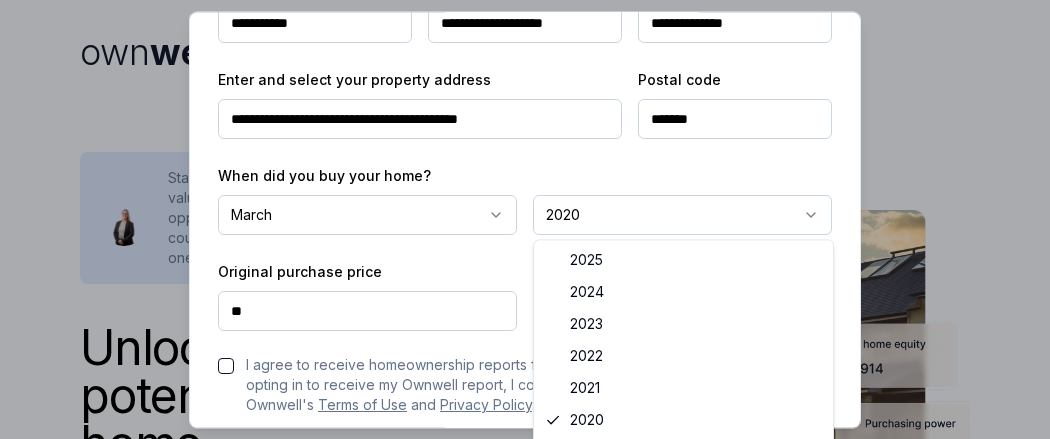click on "own well Unlock the full potential of your home Whether you'd like to upgrade to a bigger home, tap into equity for a renovation, or save thousands on your mortgage, Ownwell's personalized reports empower you with actionable insights to build wealth, save money, and take charge of your homeownership journey. Stay up to date with your home's current value, explore mortgage savings opportunities, and see how much equity you could access for future investments—all in one monthly report. Get my free report See How the Ownwell Report Helps You Save Money and Build Wealth Price Estimate Monitor Your Home's Value Stay updated with monthly home price estimates. Savings Potential Identify Interest Savings Opportunities Discover opportunities to reduce interest payments and save thousands on your mortgage. Purchasing Power Track Your Purchasing Power See if upgrading to a bigger or better home is within reach, based on your home equity and current mortgage rates. Home Equity Tap Into Your Home Equity own well Crystal" at bounding box center (525, 1640) 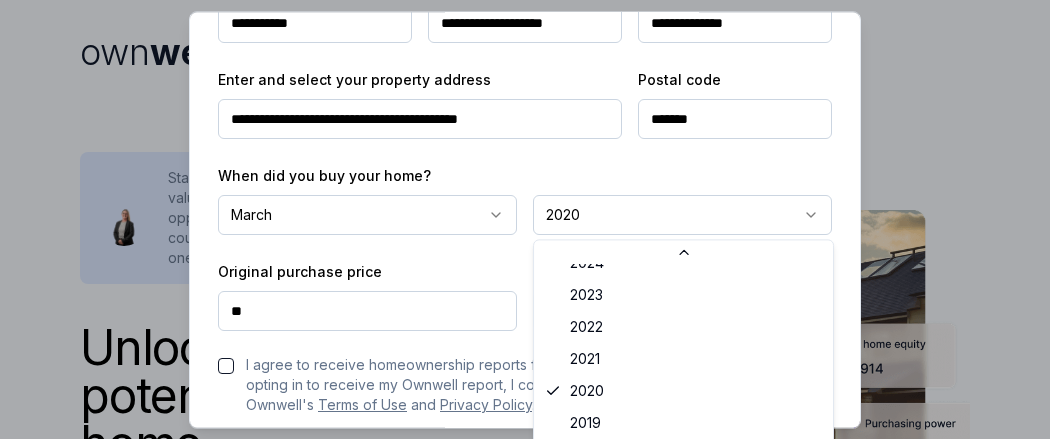 scroll, scrollTop: 0, scrollLeft: 0, axis: both 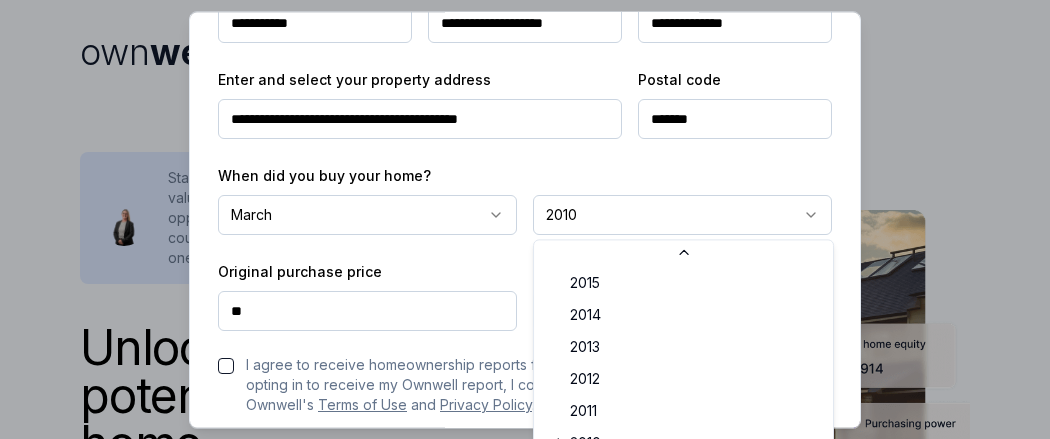 select on "****" 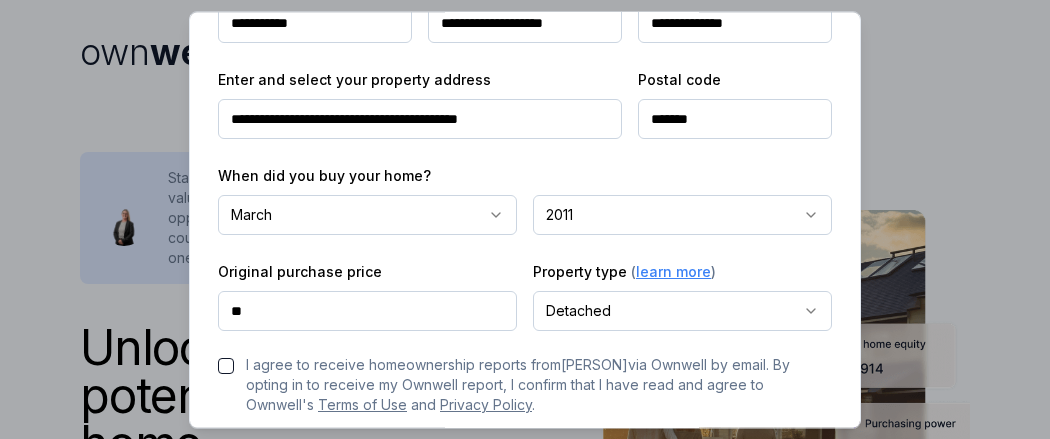 click on "**********" at bounding box center (682, 296) 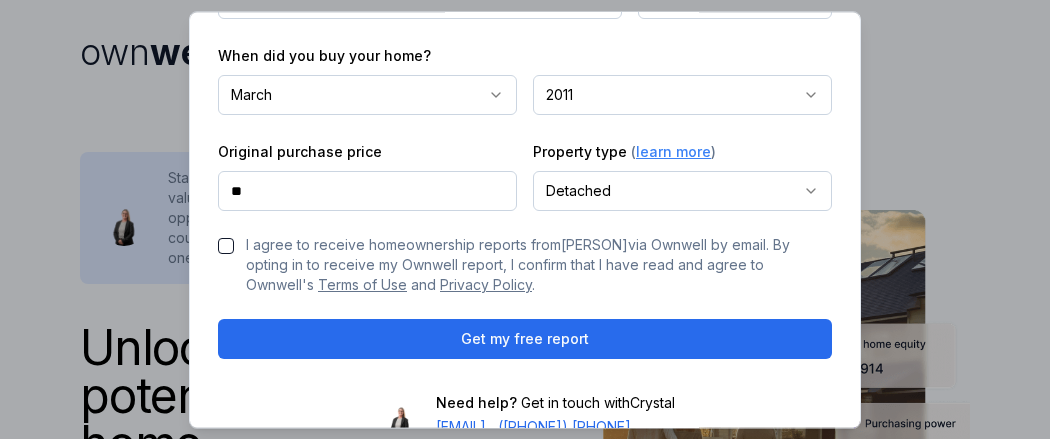scroll, scrollTop: 480, scrollLeft: 0, axis: vertical 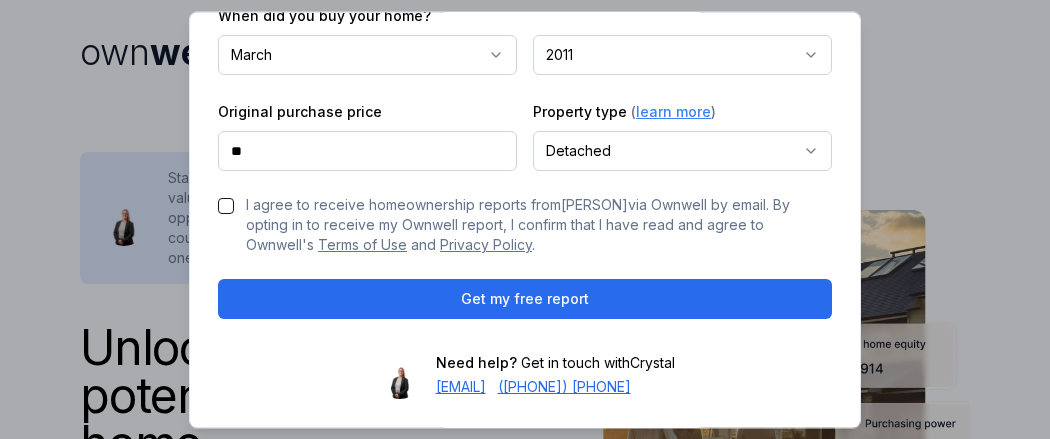 click on "Original purchase price" at bounding box center (300, 112) 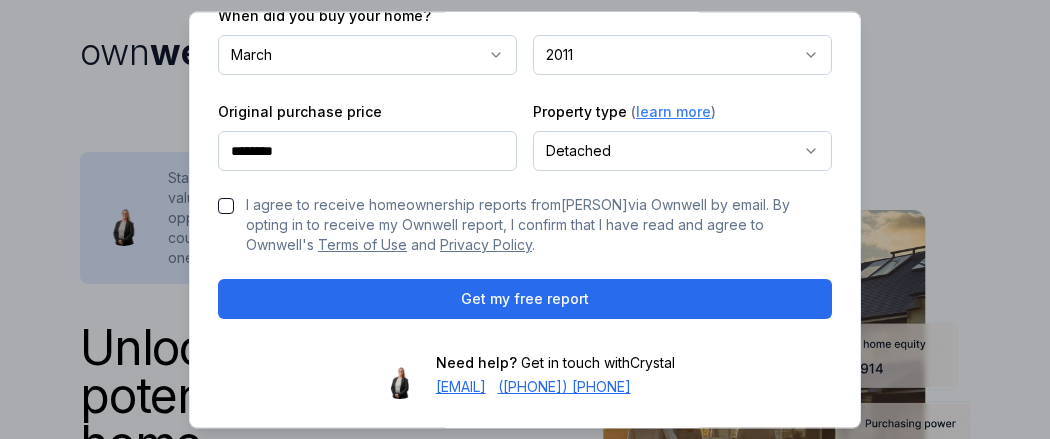 type on "********" 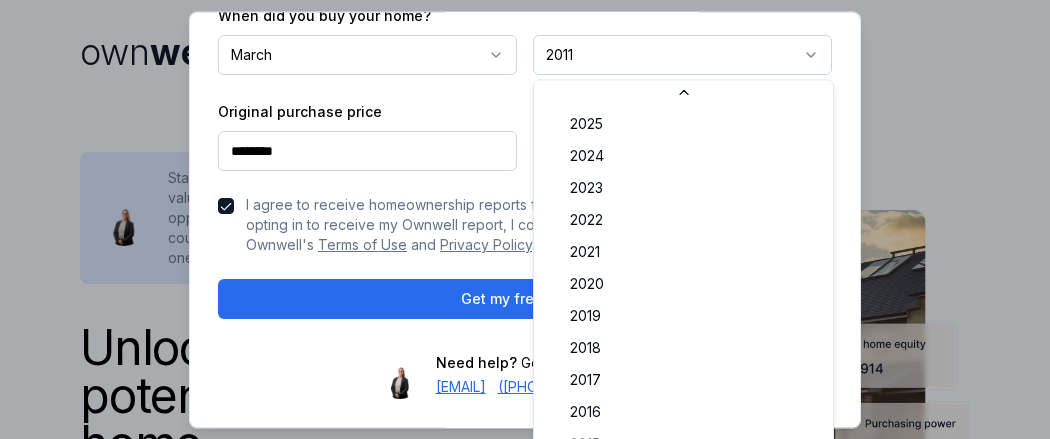 click on "own well Unlock the full potential of your home Whether you'd like to upgrade to a bigger home, tap into equity for a renovation, or save thousands on your mortgage, Ownwell's personalized reports empower you with actionable insights to build wealth, save money, and take charge of your homeownership journey. Stay up to date with your home's current value, explore mortgage savings opportunities, and see how much equity you could access for future investments—all in one monthly report. Get my free report See How the Ownwell Report Helps You Save Money and Build Wealth Price Estimate Monitor Your Home's Value Stay updated with monthly home price estimates. Savings Potential Identify Interest Savings Opportunities Discover opportunities to reduce interest payments and save thousands on your mortgage. Purchasing Power Track Your Purchasing Power See if upgrading to a bigger or better home is within reach, based on your home equity and current mortgage rates. Home Equity Tap Into Your Home Equity own well Crystal" at bounding box center (525, 1640) 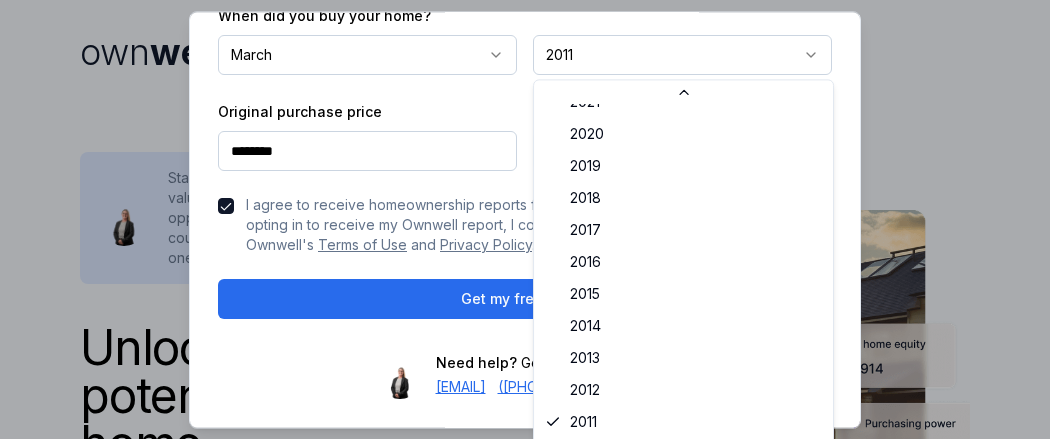 scroll, scrollTop: 53, scrollLeft: 0, axis: vertical 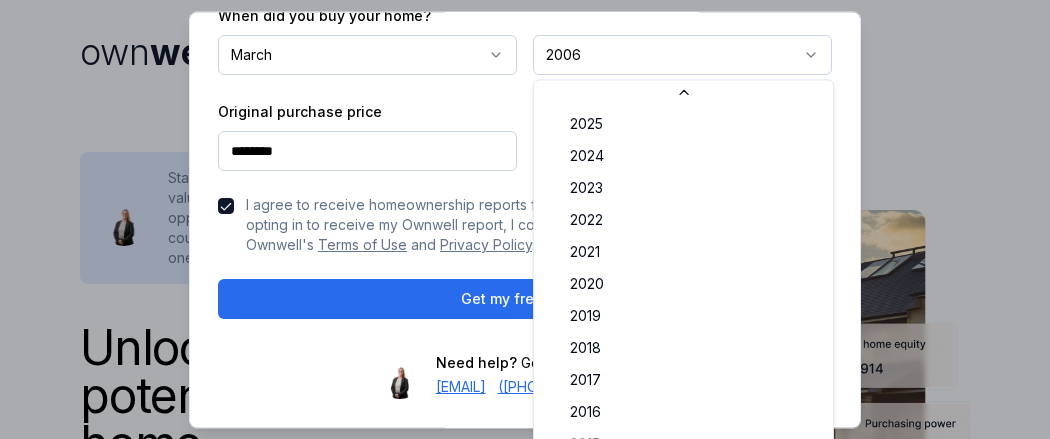 click on "own well Unlock the full potential of your home Whether you'd like to upgrade to a bigger home, tap into equity for a renovation, or save thousands on your mortgage, Ownwell's personalized reports empower you with actionable insights to build wealth, save money, and take charge of your homeownership journey. Stay up to date with your home's current value, explore mortgage savings opportunities, and see how much equity you could access for future investments—all in one monthly report. Get my free report See How the Ownwell Report Helps You Save Money and Build Wealth Price Estimate Monitor Your Home's Value Stay updated with monthly home price estimates. Savings Potential Identify Interest Savings Opportunities Discover opportunities to reduce interest payments and save thousands on your mortgage. Purchasing Power Track Your Purchasing Power See if upgrading to a bigger or better home is within reach, based on your home equity and current mortgage rates. Home Equity Tap Into Your Home Equity own well Crystal" at bounding box center [525, 1640] 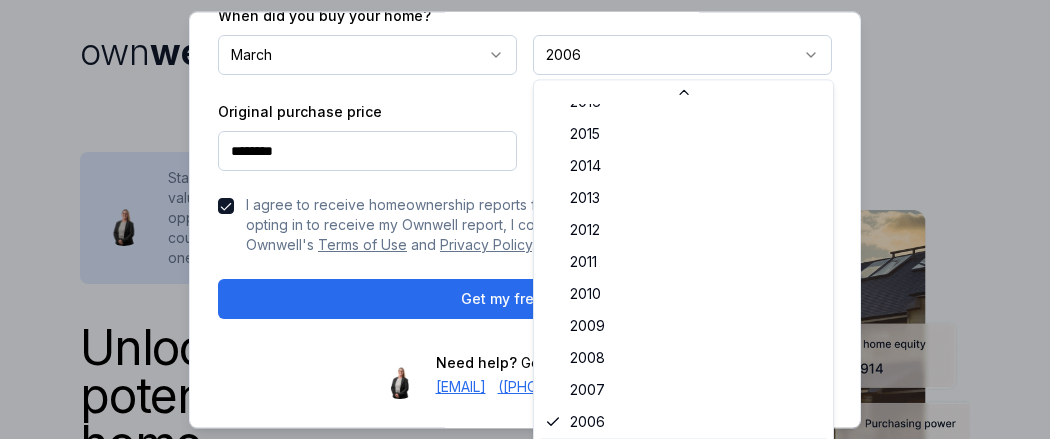 scroll, scrollTop: 321, scrollLeft: 0, axis: vertical 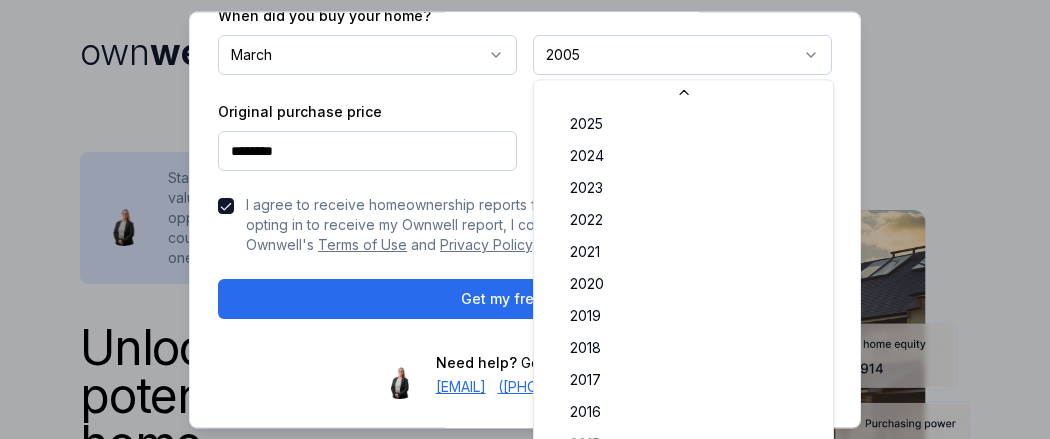 click on "own well Unlock the full potential of your home Whether you'd like to upgrade to a bigger home, tap into equity for a renovation, or save thousands on your mortgage, Ownwell's personalized reports empower you with actionable insights to build wealth, save money, and take charge of your homeownership journey. Stay up to date with your home's current value, explore mortgage savings opportunities, and see how much equity you could access for future investments—all in one monthly report. Get my free report See How the Ownwell Report Helps You Save Money and Build Wealth Price Estimate Monitor Your Home's Value Stay updated with monthly home price estimates. Savings Potential Identify Interest Savings Opportunities Discover opportunities to reduce interest payments and save thousands on your mortgage. Purchasing Power Track Your Purchasing Power See if upgrading to a bigger or better home is within reach, based on your home equity and current mortgage rates. Home Equity Tap Into Your Home Equity own well Crystal" at bounding box center [525, 1640] 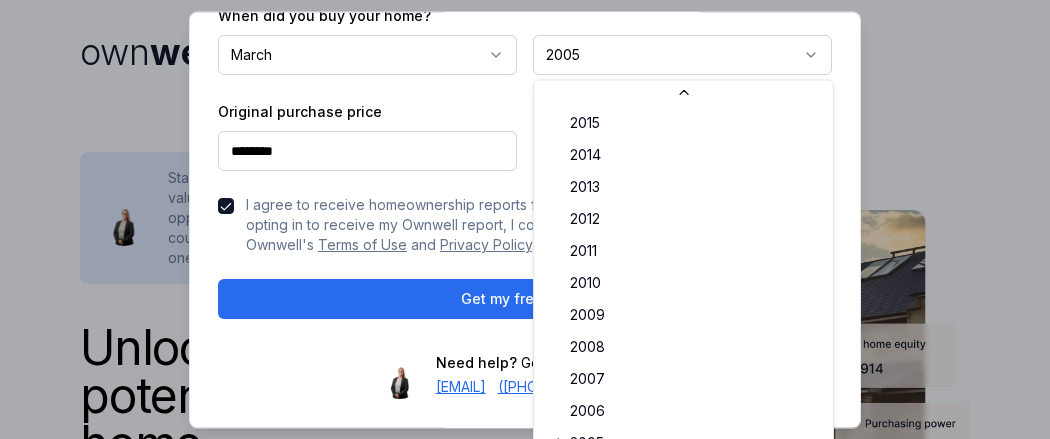 scroll, scrollTop: 260, scrollLeft: 0, axis: vertical 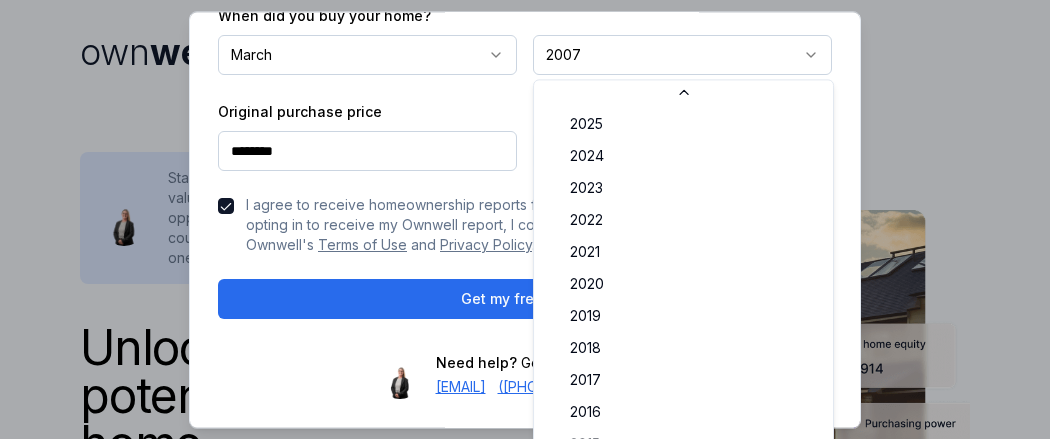 click on "own well Unlock the full potential of your home Whether you'd like to upgrade to a bigger home, tap into equity for a renovation, or save thousands on your mortgage, Ownwell's personalized reports empower you with actionable insights to build wealth, save money, and take charge of your homeownership journey. Stay up to date with your home's current value, explore mortgage savings opportunities, and see how much equity you could access for future investments—all in one monthly report. Get my free report See How the Ownwell Report Helps You Save Money and Build Wealth Price Estimate Monitor Your Home's Value Stay updated with monthly home price estimates. Savings Potential Identify Interest Savings Opportunities Discover opportunities to reduce interest payments and save thousands on your mortgage. Purchasing Power Track Your Purchasing Power See if upgrading to a bigger or better home is within reach, based on your home equity and current mortgage rates. Home Equity Tap Into Your Home Equity own well Crystal" at bounding box center [525, 1640] 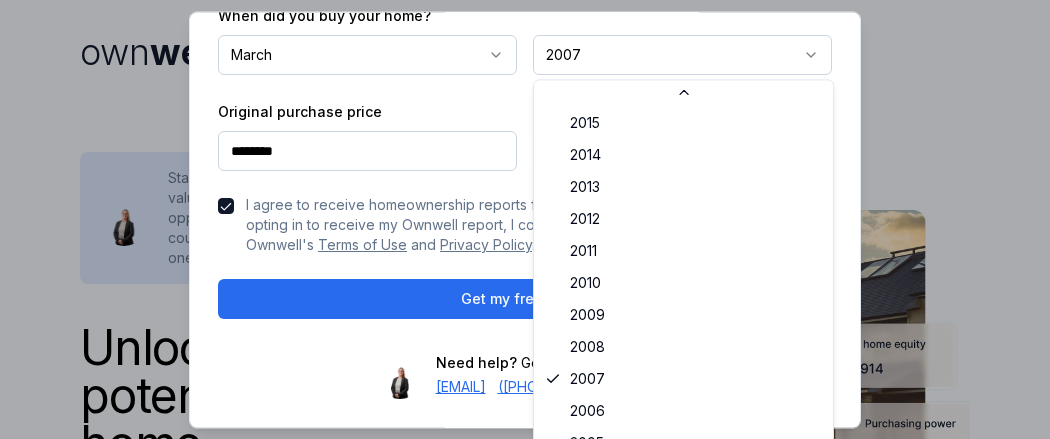 scroll, scrollTop: 256, scrollLeft: 0, axis: vertical 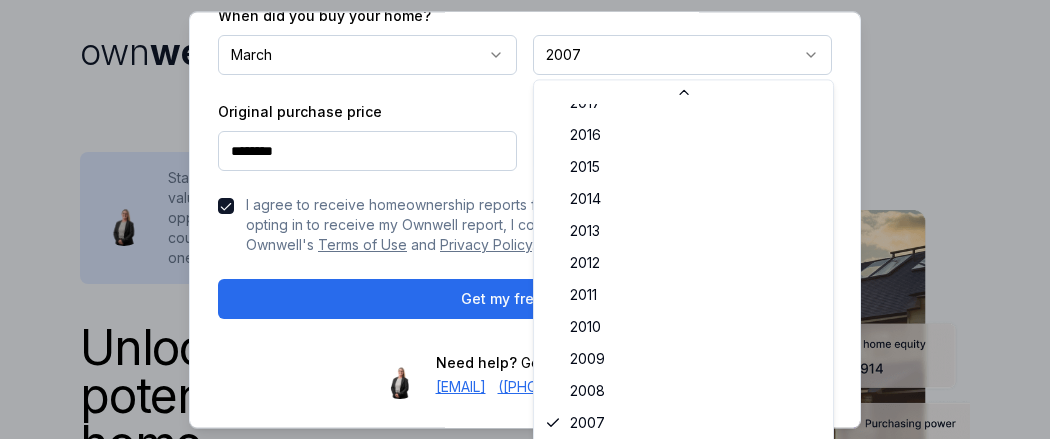 click on "own well Unlock the full potential of your home Whether you'd like to upgrade to a bigger home, tap into equity for a renovation, or save thousands on your mortgage, Ownwell's personalized reports empower you with actionable insights to build wealth, save money, and take charge of your homeownership journey. Stay up to date with your home's current value, explore mortgage savings opportunities, and see how much equity you could access for future investments—all in one monthly report. Get my free report See How the Ownwell Report Helps You Save Money and Build Wealth Price Estimate Monitor Your Home's Value Stay updated with monthly home price estimates. Savings Potential Identify Interest Savings Opportunities Discover opportunities to reduce interest payments and save thousands on your mortgage. Purchasing Power Track Your Purchasing Power See if upgrading to a bigger or better home is within reach, based on your home equity and current mortgage rates. Home Equity Tap Into Your Home Equity own well Crystal" at bounding box center [525, 1640] 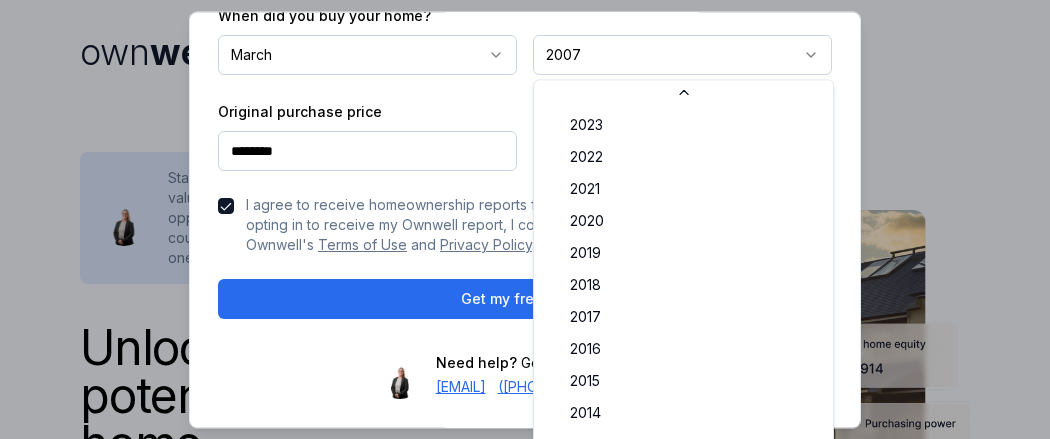 scroll, scrollTop: 0, scrollLeft: 0, axis: both 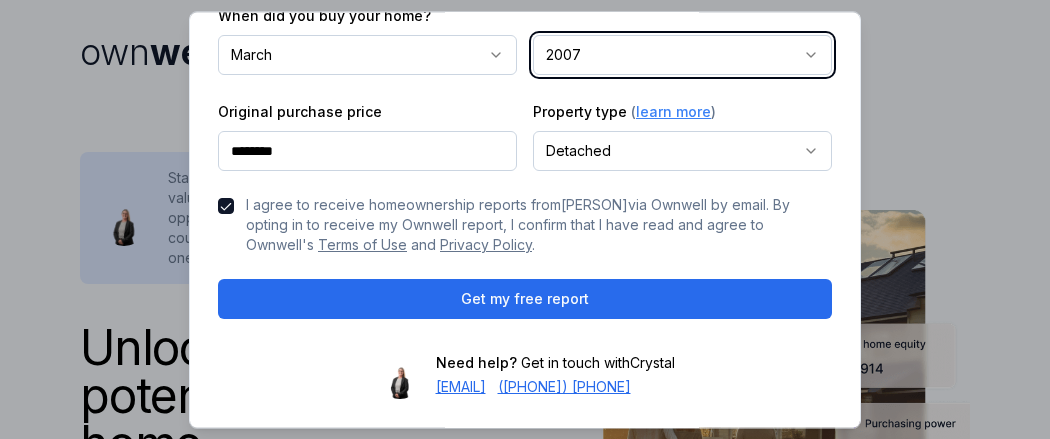 click on "own well Unlock the full potential of your home Whether you'd like to upgrade to a bigger home, tap into equity for a renovation, or save thousands on your mortgage, Ownwell's personalized reports empower you with actionable insights to build wealth, save money, and take charge of your homeownership journey. Stay up to date with your home's current value, explore mortgage savings opportunities, and see how much equity you could access for future investments—all in one monthly report. Get my free report See How the Ownwell Report Helps You Save Money and Build Wealth Price Estimate Monitor Your Home's Value Stay updated with monthly home price estimates. Savings Potential Identify Interest Savings Opportunities Discover opportunities to reduce interest payments and save thousands on your mortgage. Purchasing Power Track Your Purchasing Power See if upgrading to a bigger or better home is within reach, based on your home equity and current mortgage rates. Home Equity Tap Into Your Home Equity own well Crystal" at bounding box center (525, 1640) 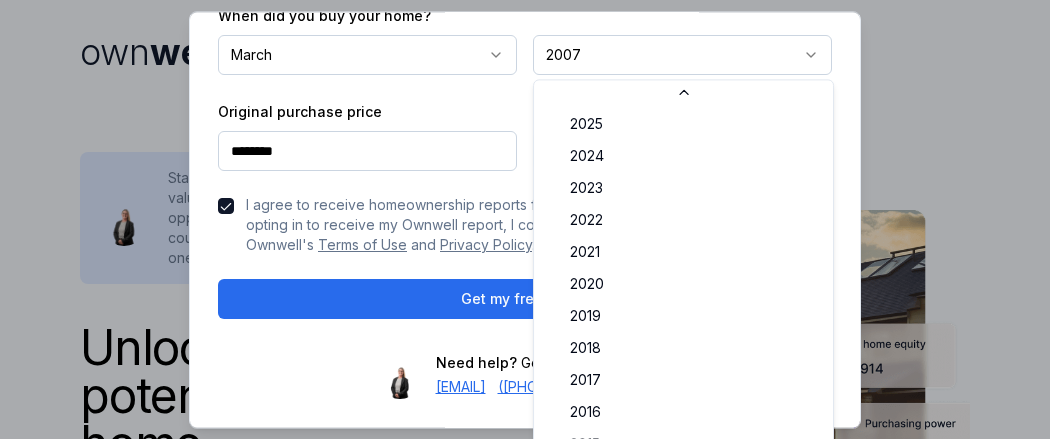 click on "own well Unlock the full potential of your home Whether you'd like to upgrade to a bigger home, tap into equity for a renovation, or save thousands on your mortgage, Ownwell's personalized reports empower you with actionable insights to build wealth, save money, and take charge of your homeownership journey. Stay up to date with your home's current value, explore mortgage savings opportunities, and see how much equity you could access for future investments—all in one monthly report. Get my free report See How the Ownwell Report Helps You Save Money and Build Wealth Price Estimate Monitor Your Home's Value Stay updated with monthly home price estimates. Savings Potential Identify Interest Savings Opportunities Discover opportunities to reduce interest payments and save thousands on your mortgage. Purchasing Power Track Your Purchasing Power See if upgrading to a bigger or better home is within reach, based on your home equity and current mortgage rates. Home Equity Tap Into Your Home Equity own well Crystal" at bounding box center [525, 1640] 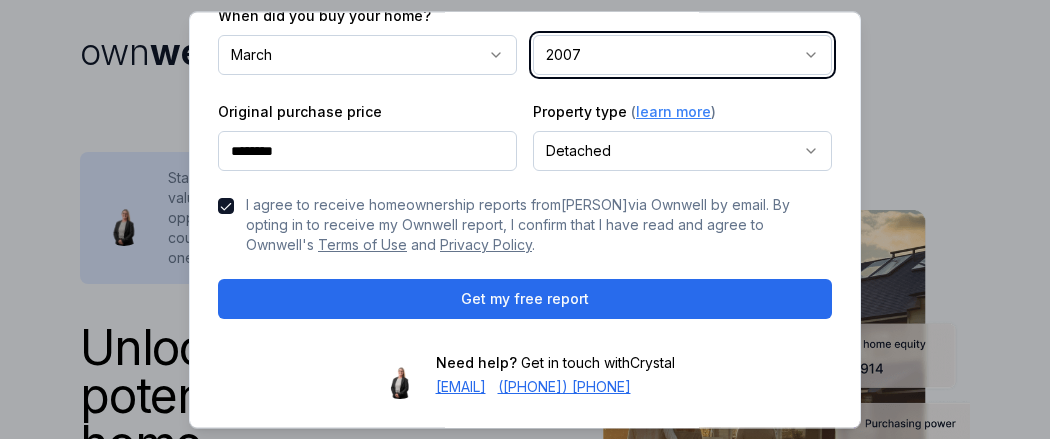 click on "own well Unlock the full potential of your home Whether you'd like to upgrade to a bigger home, tap into equity for a renovation, or save thousands on your mortgage, Ownwell's personalized reports empower you with actionable insights to build wealth, save money, and take charge of your homeownership journey. Stay up to date with your home's current value, explore mortgage savings opportunities, and see how much equity you could access for future investments—all in one monthly report. Get my free report See How the Ownwell Report Helps You Save Money and Build Wealth Price Estimate Monitor Your Home's Value Stay updated with monthly home price estimates. Savings Potential Identify Interest Savings Opportunities Discover opportunities to reduce interest payments and save thousands on your mortgage. Purchasing Power Track Your Purchasing Power See if upgrading to a bigger or better home is within reach, based on your home equity and current mortgage rates. Home Equity Tap Into Your Home Equity own well Crystal" at bounding box center [525, 1640] 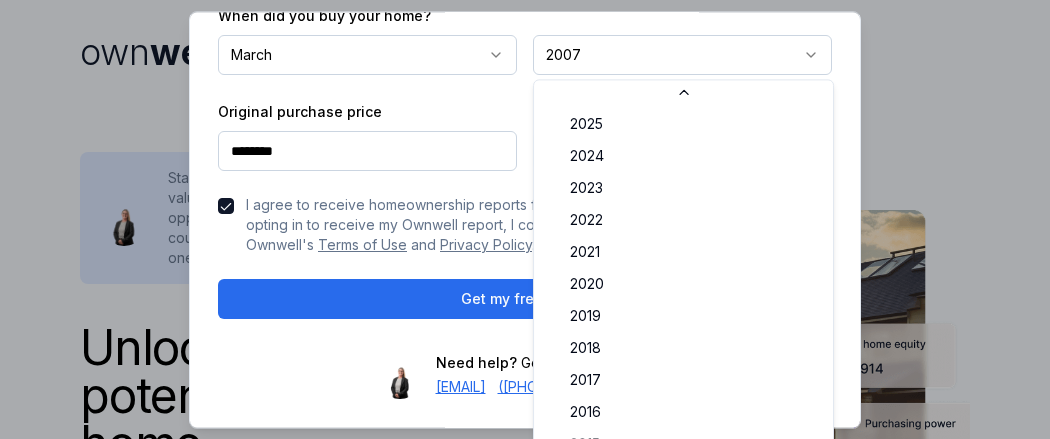 click on "own well Unlock the full potential of your home Whether you'd like to upgrade to a bigger home, tap into equity for a renovation, or save thousands on your mortgage, Ownwell's personalized reports empower you with actionable insights to build wealth, save money, and take charge of your homeownership journey. Stay up to date with your home's current value, explore mortgage savings opportunities, and see how much equity you could access for future investments—all in one monthly report. Get my free report See How the Ownwell Report Helps You Save Money and Build Wealth Price Estimate Monitor Your Home's Value Stay updated with monthly home price estimates. Savings Potential Identify Interest Savings Opportunities Discover opportunities to reduce interest payments and save thousands on your mortgage. Purchasing Power Track Your Purchasing Power See if upgrading to a bigger or better home is within reach, based on your home equity and current mortgage rates. Home Equity Tap Into Your Home Equity own well Crystal" at bounding box center (525, 1640) 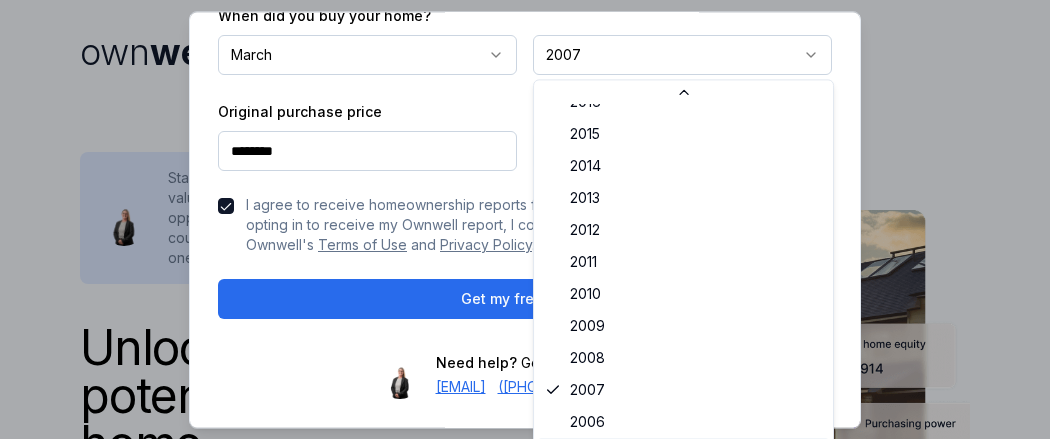 scroll, scrollTop: 321, scrollLeft: 0, axis: vertical 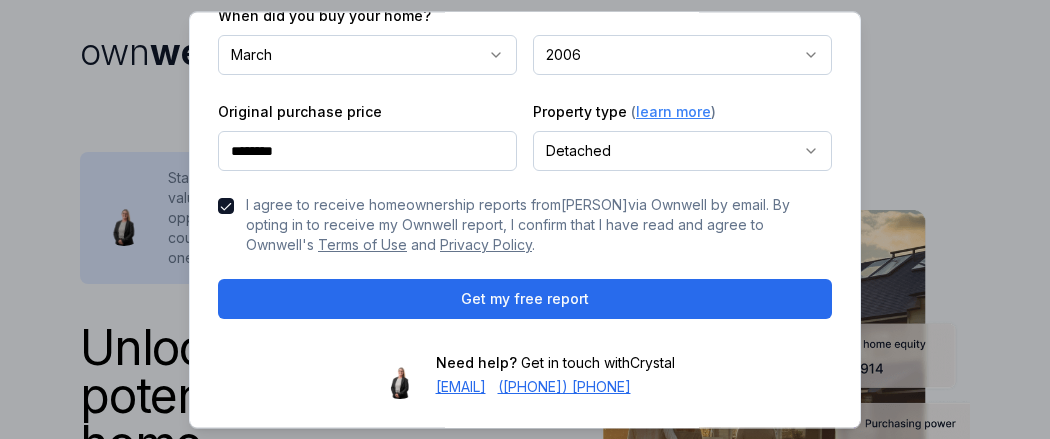 click on "own well Unlock the full potential of your home Whether you'd like to upgrade to a bigger home, tap into equity for a renovation, or save thousands on your mortgage, Ownwell's personalized reports empower you with actionable insights to build wealth, save money, and take charge of your homeownership journey. Stay up to date with your home's current value, explore mortgage savings opportunities, and see how much equity you could access for future investments—all in one monthly report. Get my free report See How the Ownwell Report Helps You Save Money and Build Wealth Price Estimate Monitor Your Home's Value Stay updated with monthly home price estimates. Savings Potential Identify Interest Savings Opportunities Discover opportunities to reduce interest payments and save thousands on your mortgage. Purchasing Power Track Your Purchasing Power See if upgrading to a bigger or better home is within reach, based on your home equity and current mortgage rates. Home Equity Tap Into Your Home Equity own well Crystal" at bounding box center [525, 1640] 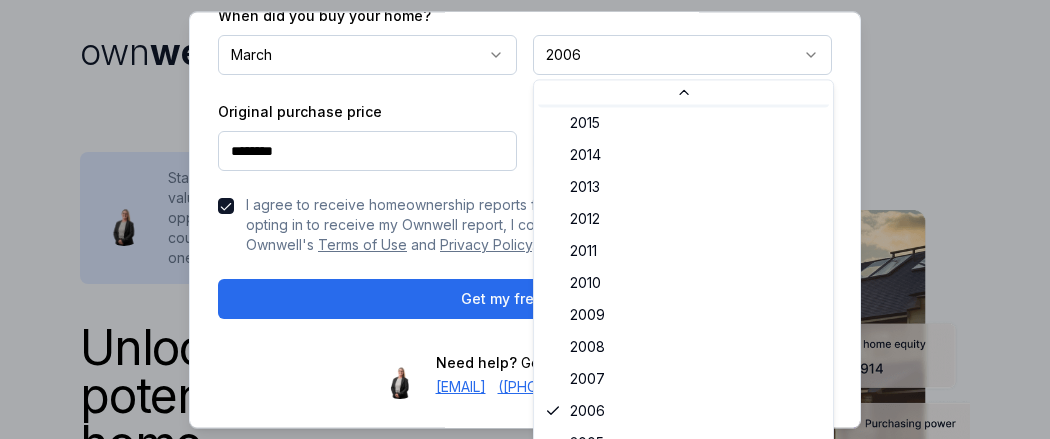 scroll, scrollTop: 260, scrollLeft: 0, axis: vertical 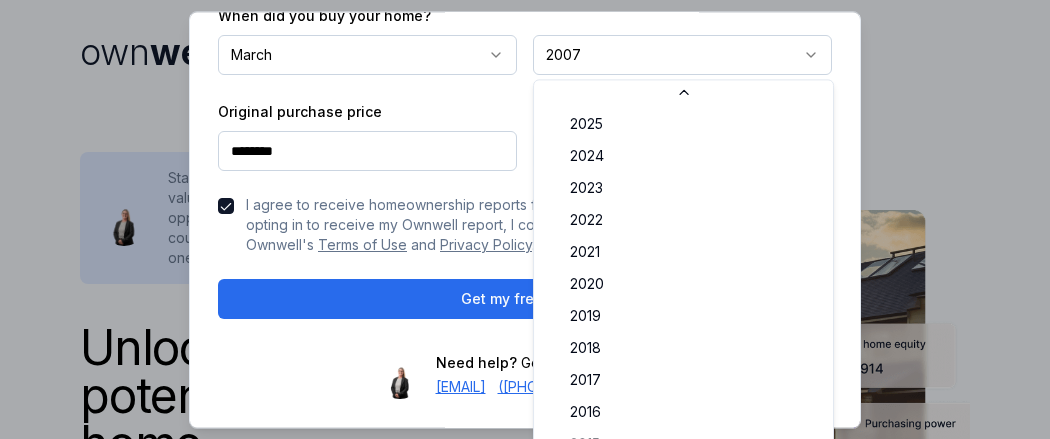 click on "own well Unlock the full potential of your home Whether you'd like to upgrade to a bigger home, tap into equity for a renovation, or save thousands on your mortgage, Ownwell's personalized reports empower you with actionable insights to build wealth, save money, and take charge of your homeownership journey. Stay up to date with your home's current value, explore mortgage savings opportunities, and see how much equity you could access for future investments—all in one monthly report. Get my free report See How the Ownwell Report Helps You Save Money and Build Wealth Price Estimate Monitor Your Home's Value Stay updated with monthly home price estimates. Savings Potential Identify Interest Savings Opportunities Discover opportunities to reduce interest payments and save thousands on your mortgage. Purchasing Power Track Your Purchasing Power See if upgrading to a bigger or better home is within reach, based on your home equity and current mortgage rates. Home Equity Tap Into Your Home Equity own well Crystal" at bounding box center [525, 1640] 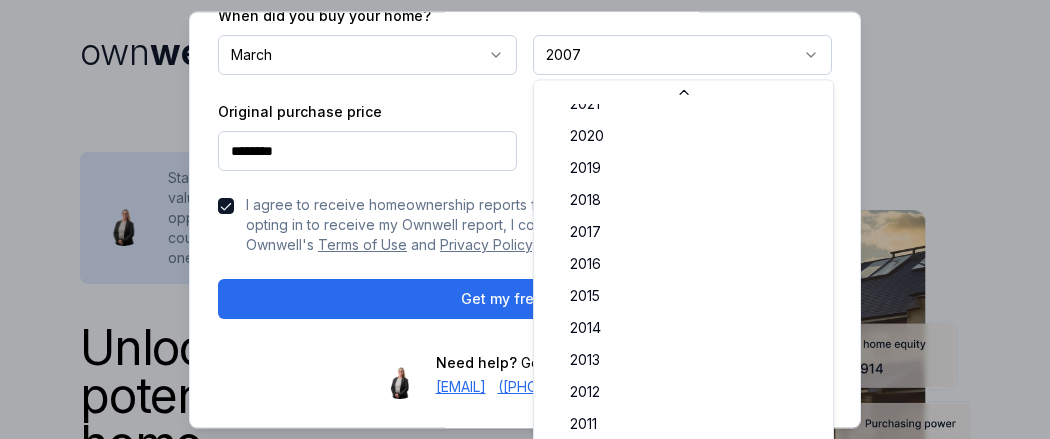 scroll, scrollTop: 51, scrollLeft: 0, axis: vertical 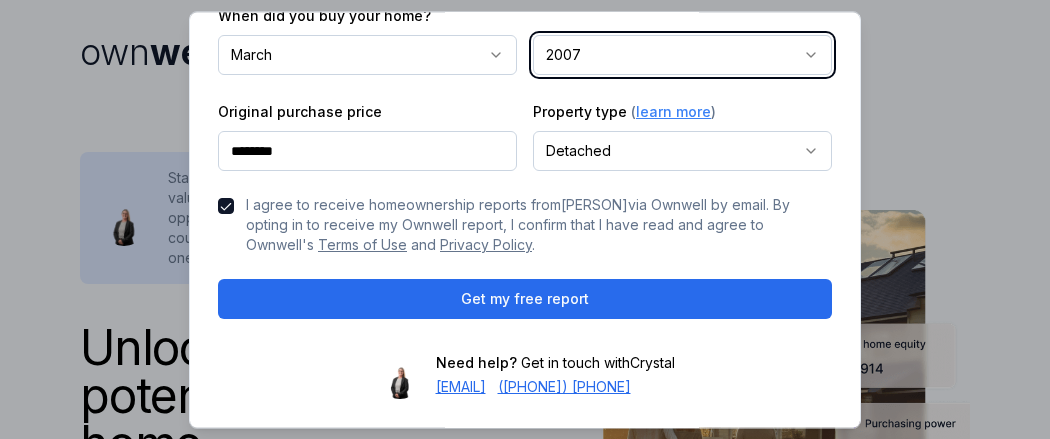 click on "own well Unlock the full potential of your home Whether you'd like to upgrade to a bigger home, tap into equity for a renovation, or save thousands on your mortgage, Ownwell's personalized reports empower you with actionable insights to build wealth, save money, and take charge of your homeownership journey. Stay up to date with your home's current value, explore mortgage savings opportunities, and see how much equity you could access for future investments—all in one monthly report. Get my free report See How the Ownwell Report Helps You Save Money and Build Wealth Price Estimate Monitor Your Home's Value Stay updated with monthly home price estimates. Savings Potential Identify Interest Savings Opportunities Discover opportunities to reduce interest payments and save thousands on your mortgage. Purchasing Power Track Your Purchasing Power See if upgrading to a bigger or better home is within reach, based on your home equity and current mortgage rates. Home Equity Tap Into Your Home Equity own well Crystal" at bounding box center [525, 1640] 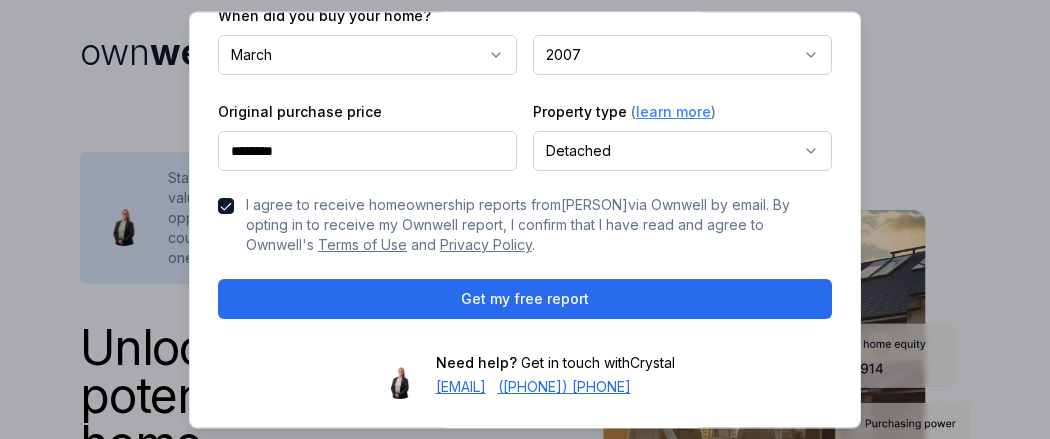 click on "own well Unlock the full potential of your home Whether you'd like to upgrade to a bigger home, tap into equity for a renovation, or save thousands on your mortgage, Ownwell's personalized reports empower you with actionable insights to build wealth, save money, and take charge of your homeownership journey. Stay up to date with your home's current value, explore mortgage savings opportunities, and see how much equity you could access for future investments—all in one monthly report. Get my free report See How the Ownwell Report Helps You Save Money and Build Wealth Price Estimate Monitor Your Home's Value Stay updated with monthly home price estimates. Savings Potential Identify Interest Savings Opportunities Discover opportunities to reduce interest payments and save thousands on your mortgage. Purchasing Power Track Your Purchasing Power See if upgrading to a bigger or better home is within reach, based on your home equity and current mortgage rates. Home Equity Tap Into Your Home Equity own well Crystal" at bounding box center [525, 1640] 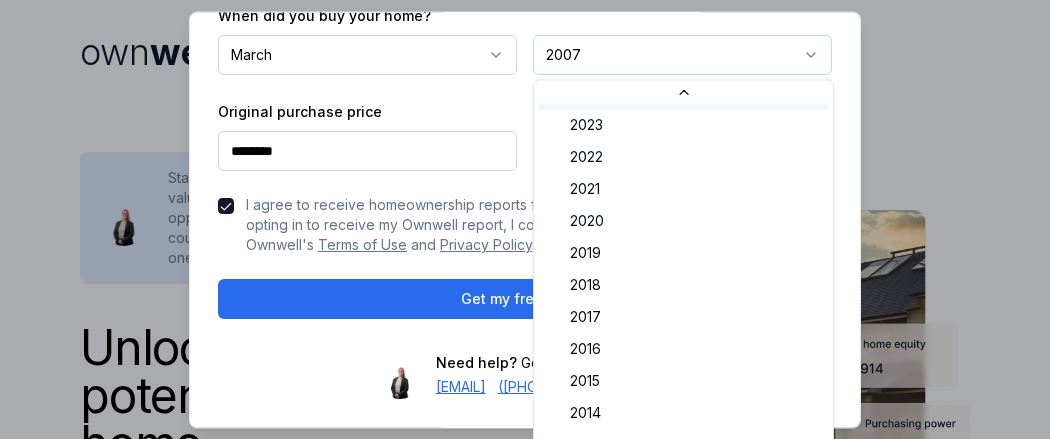scroll, scrollTop: 30, scrollLeft: 0, axis: vertical 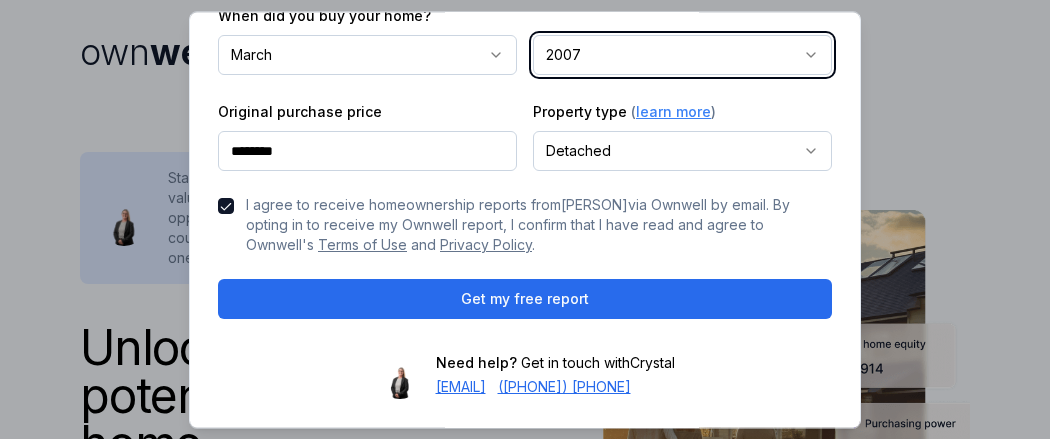 click on "own well Unlock the full potential of your home Whether you'd like to upgrade to a bigger home, tap into equity for a renovation, or save thousands on your mortgage, Ownwell's personalized reports empower you with actionable insights to build wealth, save money, and take charge of your homeownership journey. Stay up to date with your home's current value, explore mortgage savings opportunities, and see how much equity you could access for future investments—all in one monthly report. Get my free report See How the Ownwell Report Helps You Save Money and Build Wealth Price Estimate Monitor Your Home's Value Stay updated with monthly home price estimates. Savings Potential Identify Interest Savings Opportunities Discover opportunities to reduce interest payments and save thousands on your mortgage. Purchasing Power Track Your Purchasing Power See if upgrading to a bigger or better home is within reach, based on your home equity and current mortgage rates. Home Equity Tap Into Your Home Equity own well Crystal" at bounding box center [525, 1640] 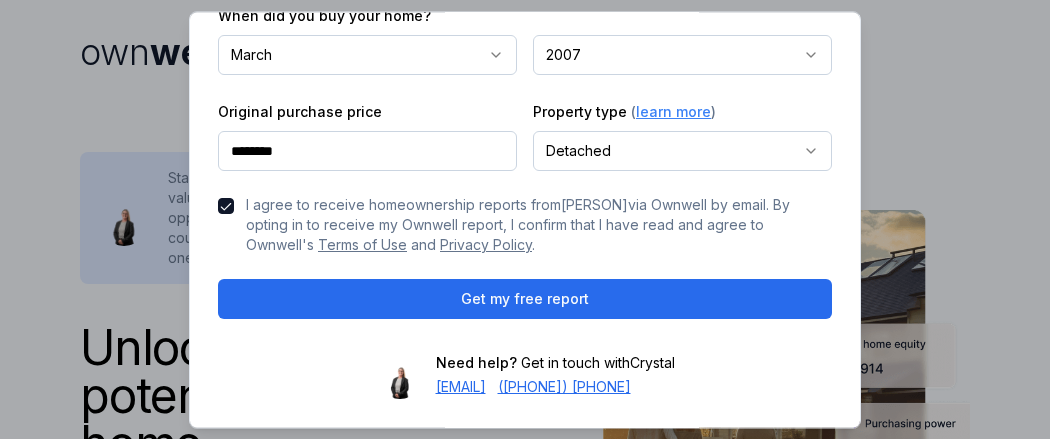 click on "own well Unlock the full potential of your home Whether you'd like to upgrade to a bigger home, tap into equity for a renovation, or save thousands on your mortgage, Ownwell's personalized reports empower you with actionable insights to build wealth, save money, and take charge of your homeownership journey. Stay up to date with your home's current value, explore mortgage savings opportunities, and see how much equity you could access for future investments—all in one monthly report. Get my free report See How the Ownwell Report Helps You Save Money and Build Wealth Price Estimate Monitor Your Home's Value Stay updated with monthly home price estimates. Savings Potential Identify Interest Savings Opportunities Discover opportunities to reduce interest payments and save thousands on your mortgage. Purchasing Power Track Your Purchasing Power See if upgrading to a bigger or better home is within reach, based on your home equity and current mortgage rates. Home Equity Tap Into Your Home Equity own well Crystal" at bounding box center (525, 1640) 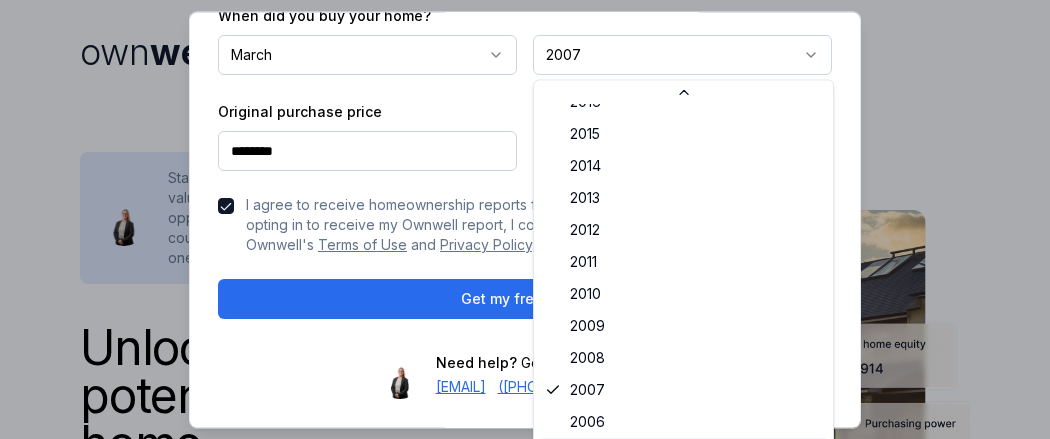 scroll, scrollTop: 321, scrollLeft: 0, axis: vertical 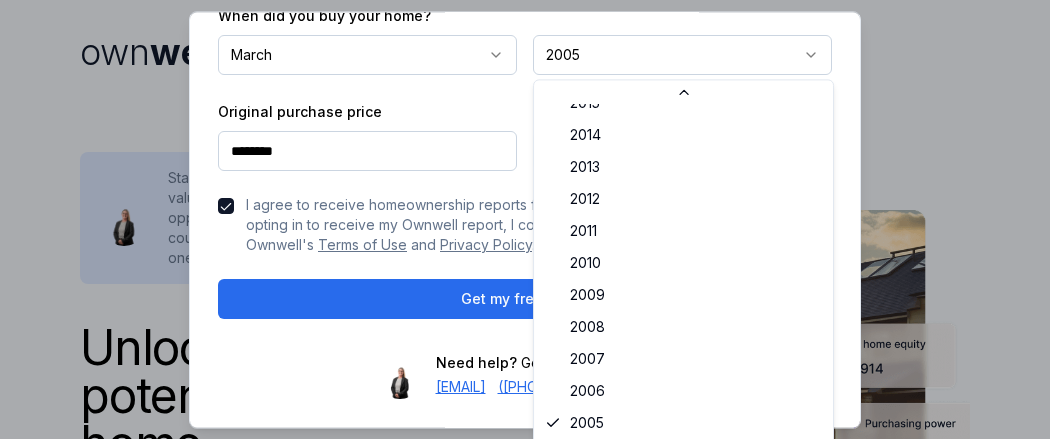 click on "own well Unlock the full potential of your home Whether you'd like to upgrade to a bigger home, tap into equity for a renovation, or save thousands on your mortgage, Ownwell's personalized reports empower you with actionable insights to build wealth, save money, and take charge of your homeownership journey. Stay up to date with your home's current value, explore mortgage savings opportunities, and see how much equity you could access for future investments—all in one monthly report. Get my free report See How the Ownwell Report Helps You Save Money and Build Wealth Price Estimate Monitor Your Home's Value Stay updated with monthly home price estimates. Savings Potential Identify Interest Savings Opportunities Discover opportunities to reduce interest payments and save thousands on your mortgage. Purchasing Power Track Your Purchasing Power See if upgrading to a bigger or better home is within reach, based on your home equity and current mortgage rates. Home Equity Tap Into Your Home Equity own well Crystal" at bounding box center [525, 1640] 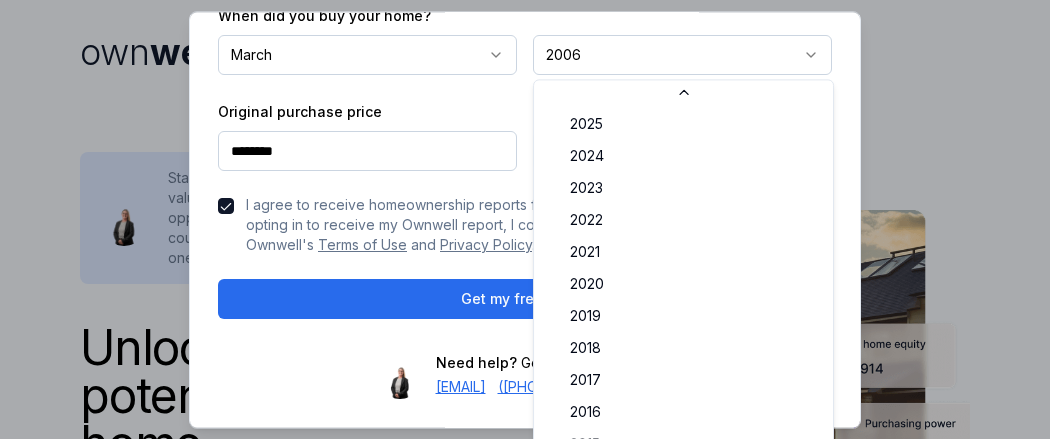 click on "own well Unlock the full potential of your home Whether you'd like to upgrade to a bigger home, tap into equity for a renovation, or save thousands on your mortgage, Ownwell's personalized reports empower you with actionable insights to build wealth, save money, and take charge of your homeownership journey. Stay up to date with your home's current value, explore mortgage savings opportunities, and see how much equity you could access for future investments—all in one monthly report. Get my free report See How the Ownwell Report Helps You Save Money and Build Wealth Price Estimate Monitor Your Home's Value Stay updated with monthly home price estimates. Savings Potential Identify Interest Savings Opportunities Discover opportunities to reduce interest payments and save thousands on your mortgage. Purchasing Power Track Your Purchasing Power See if upgrading to a bigger or better home is within reach, based on your home equity and current mortgage rates. Home Equity Tap Into Your Home Equity own well Crystal" at bounding box center (525, 1640) 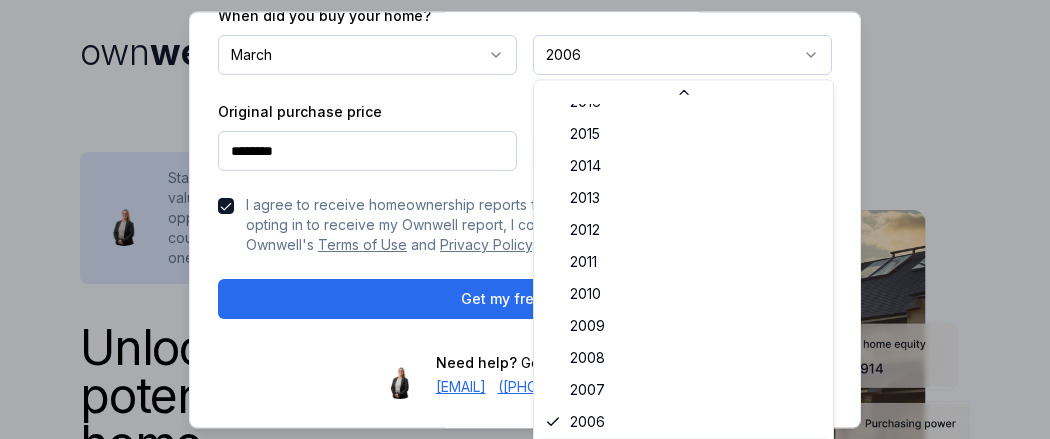 scroll, scrollTop: 321, scrollLeft: 0, axis: vertical 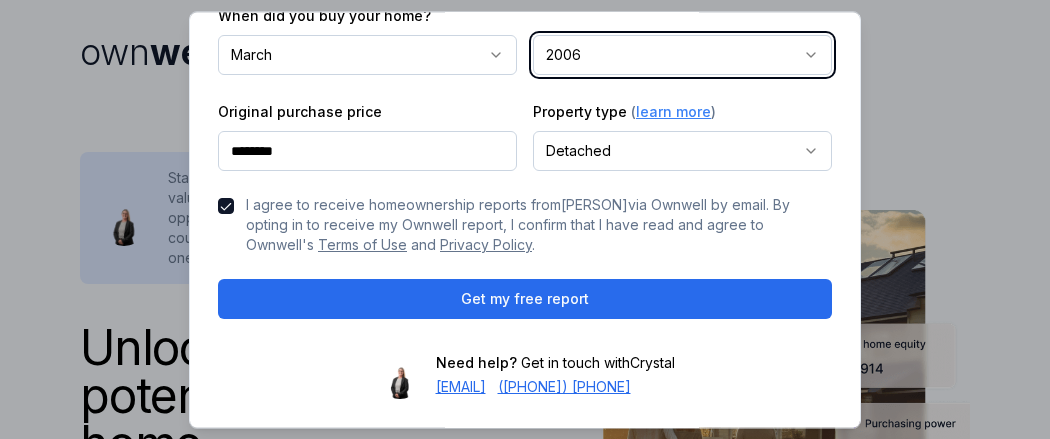 click on "own well Unlock the full potential of your home Whether you'd like to upgrade to a bigger home, tap into equity for a renovation, or save thousands on your mortgage, Ownwell's personalized reports empower you with actionable insights to build wealth, save money, and take charge of your homeownership journey. Stay up to date with your home's current value, explore mortgage savings opportunities, and see how much equity you could access for future investments—all in one monthly report. Get my free report See How the Ownwell Report Helps You Save Money and Build Wealth Price Estimate Monitor Your Home's Value Stay updated with monthly home price estimates. Savings Potential Identify Interest Savings Opportunities Discover opportunities to reduce interest payments and save thousands on your mortgage. Purchasing Power Track Your Purchasing Power See if upgrading to a bigger or better home is within reach, based on your home equity and current mortgage rates. Home Equity Tap Into Your Home Equity own well Crystal" at bounding box center (525, 1640) 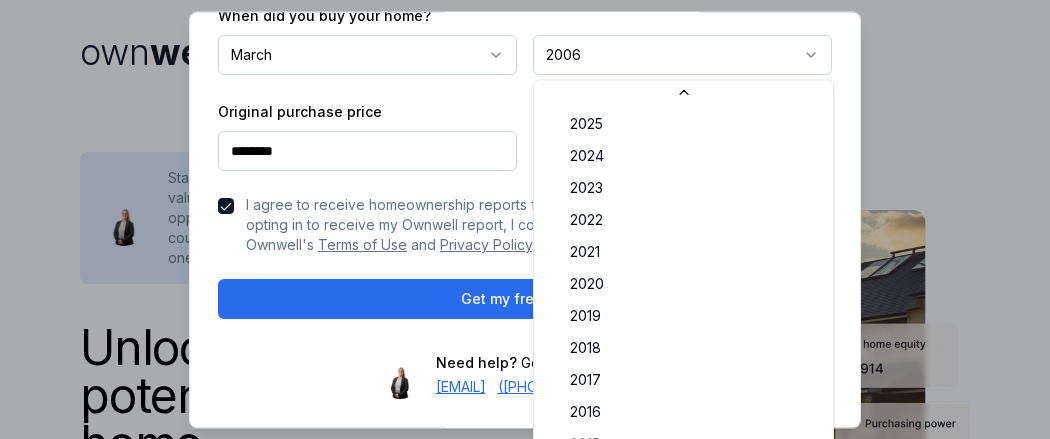click on "own well Unlock the full potential of your home Whether you'd like to upgrade to a bigger home, tap into equity for a renovation, or save thousands on your mortgage, Ownwell's personalized reports empower you with actionable insights to build wealth, save money, and take charge of your homeownership journey. Stay up to date with your home's current value, explore mortgage savings opportunities, and see how much equity you could access for future investments—all in one monthly report. Get my free report See How the Ownwell Report Helps You Save Money and Build Wealth Price Estimate Monitor Your Home's Value Stay updated with monthly home price estimates. Savings Potential Identify Interest Savings Opportunities Discover opportunities to reduce interest payments and save thousands on your mortgage. Purchasing Power Track Your Purchasing Power See if upgrading to a bigger or better home is within reach, based on your home equity and current mortgage rates. Home Equity Tap Into Your Home Equity own well Crystal" at bounding box center (525, 1640) 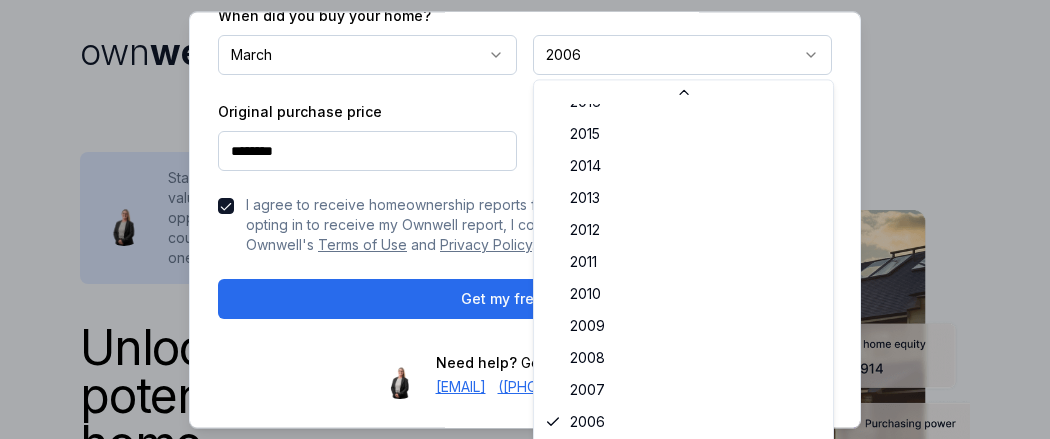 click on "own well Unlock the full potential of your home Whether you'd like to upgrade to a bigger home, tap into equity for a renovation, or save thousands on your mortgage, Ownwell's personalized reports empower you with actionable insights to build wealth, save money, and take charge of your homeownership journey. Stay up to date with your home's current value, explore mortgage savings opportunities, and see how much equity you could access for future investments—all in one monthly report. Get my free report See How the Ownwell Report Helps You Save Money and Build Wealth Price Estimate Monitor Your Home's Value Stay updated with monthly home price estimates. Savings Potential Identify Interest Savings Opportunities Discover opportunities to reduce interest payments and save thousands on your mortgage. Purchasing Power Track Your Purchasing Power See if upgrading to a bigger or better home is within reach, based on your home equity and current mortgage rates. Home Equity Tap Into Your Home Equity own well Crystal" at bounding box center (525, 1640) 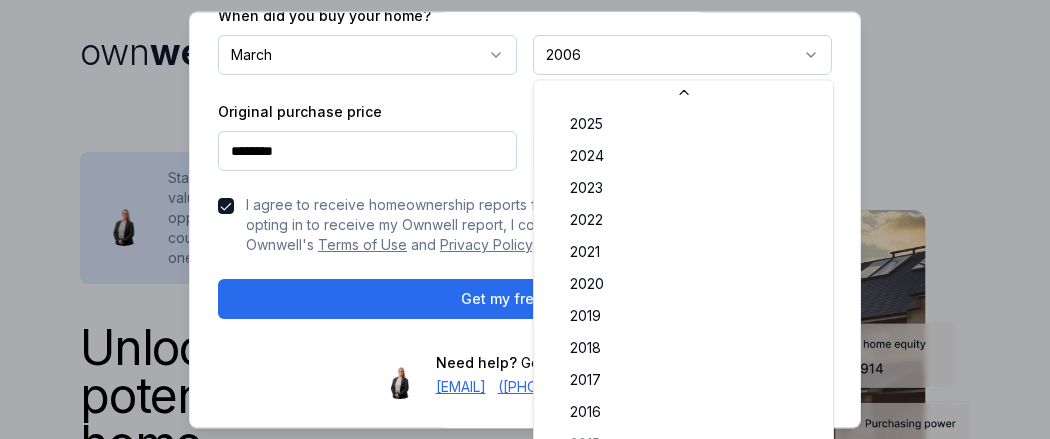 click on "own well Unlock the full potential of your home Whether you'd like to upgrade to a bigger home, tap into equity for a renovation, or save thousands on your mortgage, Ownwell's personalized reports empower you with actionable insights to build wealth, save money, and take charge of your homeownership journey. Stay up to date with your home's current value, explore mortgage savings opportunities, and see how much equity you could access for future investments—all in one monthly report. Get my free report See How the Ownwell Report Helps You Save Money and Build Wealth Price Estimate Monitor Your Home's Value Stay updated with monthly home price estimates. Savings Potential Identify Interest Savings Opportunities Discover opportunities to reduce interest payments and save thousands on your mortgage. Purchasing Power Track Your Purchasing Power See if upgrading to a bigger or better home is within reach, based on your home equity and current mortgage rates. Home Equity Tap Into Your Home Equity own well Crystal" at bounding box center (525, 1640) 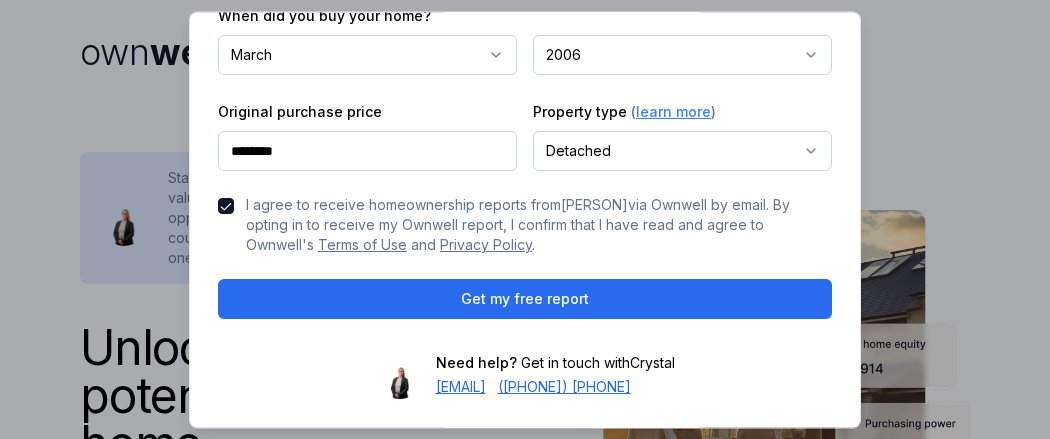 click on "own well Unlock the full potential of your home Whether you'd like to upgrade to a bigger home, tap into equity for a renovation, or save thousands on your mortgage, Ownwell's personalized reports empower you with actionable insights to build wealth, save money, and take charge of your homeownership journey. Stay up to date with your home's current value, explore mortgage savings opportunities, and see how much equity you could access for future investments—all in one monthly report. Get my free report See How the Ownwell Report Helps You Save Money and Build Wealth Price Estimate Monitor Your Home's Value Stay updated with monthly home price estimates. Savings Potential Identify Interest Savings Opportunities Discover opportunities to reduce interest payments and save thousands on your mortgage. Purchasing Power Track Your Purchasing Power See if upgrading to a bigger or better home is within reach, based on your home equity and current mortgage rates. Home Equity Tap Into Your Home Equity own well Crystal" at bounding box center [525, 1640] 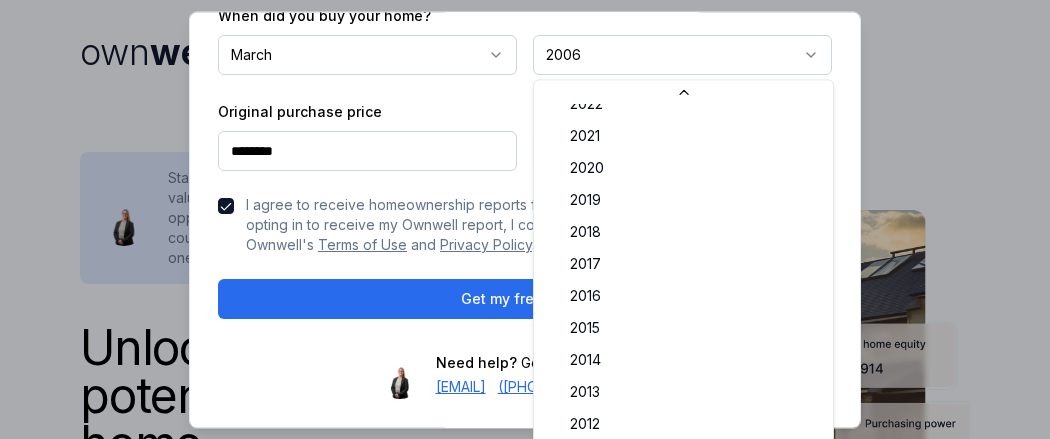 scroll, scrollTop: 51, scrollLeft: 0, axis: vertical 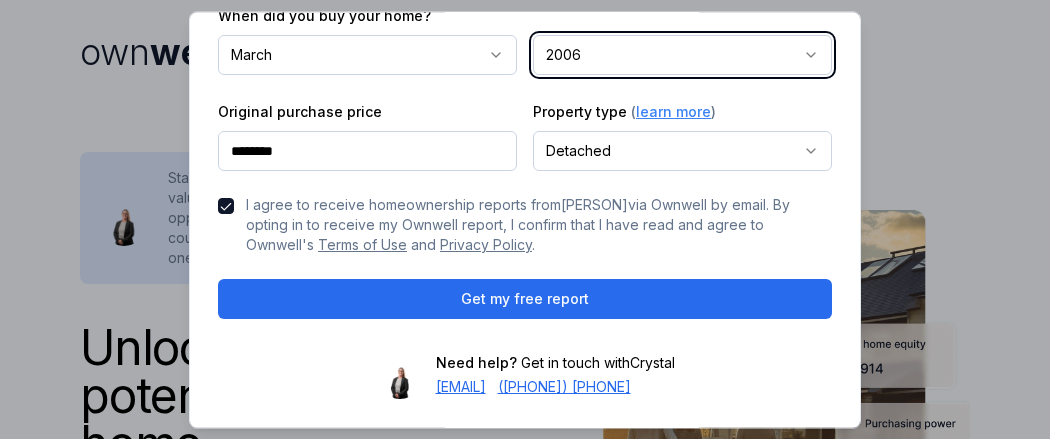 click on "own well Unlock the full potential of your home Whether you'd like to upgrade to a bigger home, tap into equity for a renovation, or save thousands on your mortgage, Ownwell's personalized reports empower you with actionable insights to build wealth, save money, and take charge of your homeownership journey. Stay up to date with your home's current value, explore mortgage savings opportunities, and see how much equity you could access for future investments—all in one monthly report. Get my free report See How the Ownwell Report Helps You Save Money and Build Wealth Price Estimate Monitor Your Home's Value Stay updated with monthly home price estimates. Savings Potential Identify Interest Savings Opportunities Discover opportunities to reduce interest payments and save thousands on your mortgage. Purchasing Power Track Your Purchasing Power See if upgrading to a bigger or better home is within reach, based on your home equity and current mortgage rates. Home Equity Tap Into Your Home Equity own well Crystal" at bounding box center (525, 1640) 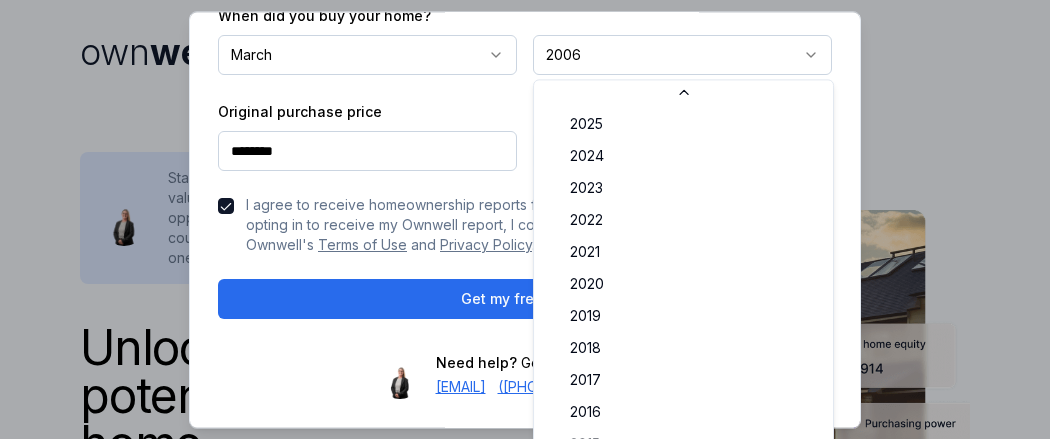 click on "own well Unlock the full potential of your home Whether you'd like to upgrade to a bigger home, tap into equity for a renovation, or save thousands on your mortgage, Ownwell's personalized reports empower you with actionable insights to build wealth, save money, and take charge of your homeownership journey. Stay up to date with your home's current value, explore mortgage savings opportunities, and see how much equity you could access for future investments—all in one monthly report. Get my free report See How the Ownwell Report Helps You Save Money and Build Wealth Price Estimate Monitor Your Home's Value Stay updated with monthly home price estimates. Savings Potential Identify Interest Savings Opportunities Discover opportunities to reduce interest payments and save thousands on your mortgage. Purchasing Power Track Your Purchasing Power See if upgrading to a bigger or better home is within reach, based on your home equity and current mortgage rates. Home Equity Tap Into Your Home Equity own well Crystal" at bounding box center [525, 1640] 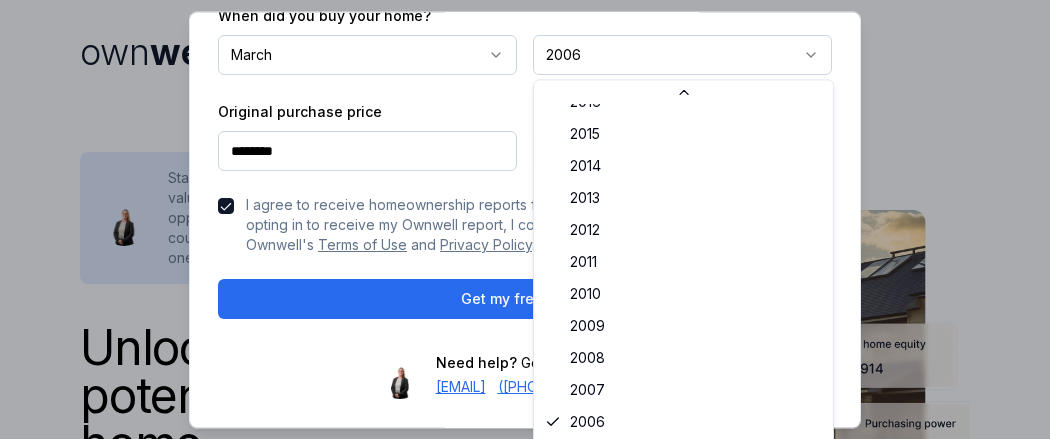 scroll, scrollTop: 277, scrollLeft: 0, axis: vertical 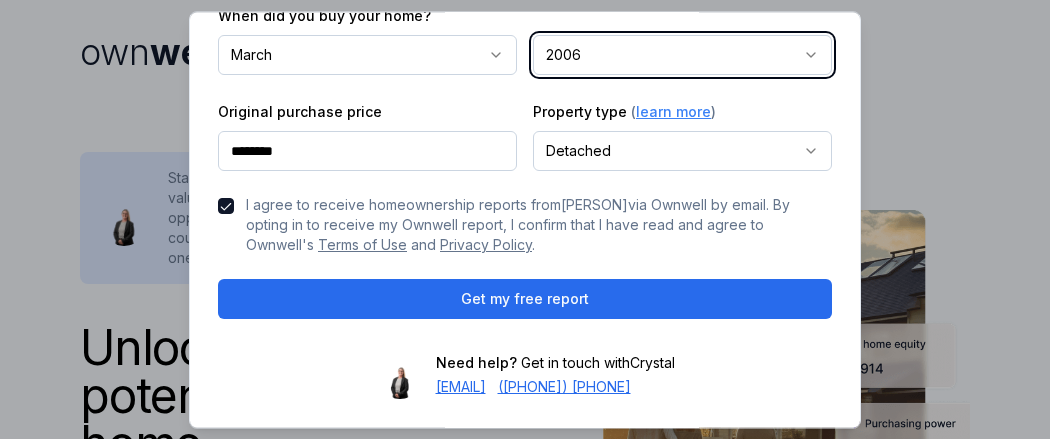 click at bounding box center [525, 219] 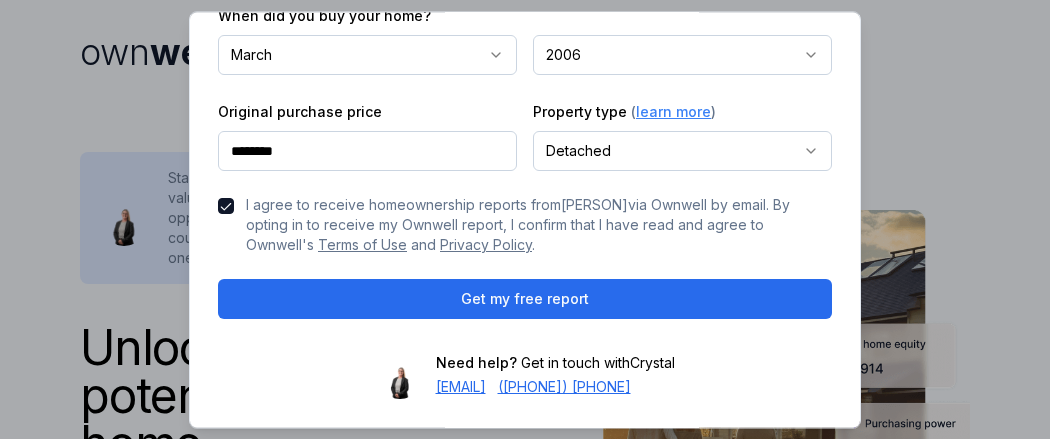 click on "**********" at bounding box center [525, 219] 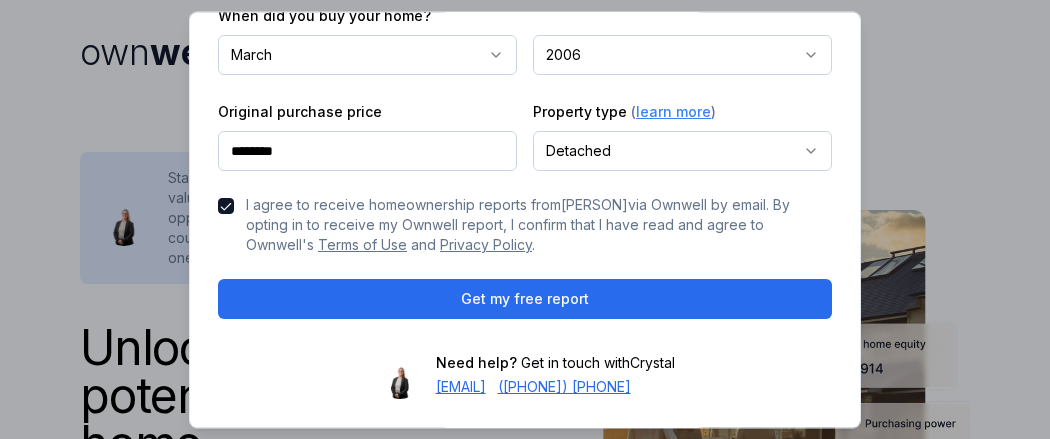 click on "**********" at bounding box center [682, 136] 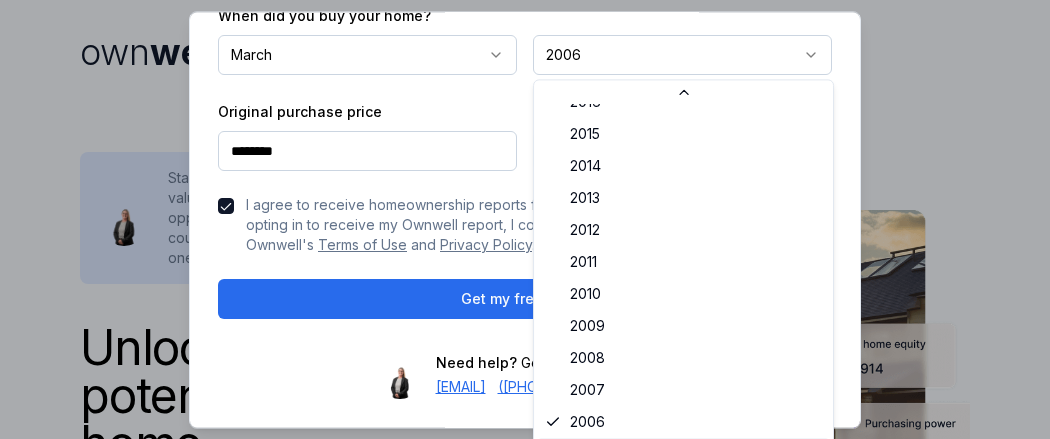 scroll, scrollTop: 321, scrollLeft: 0, axis: vertical 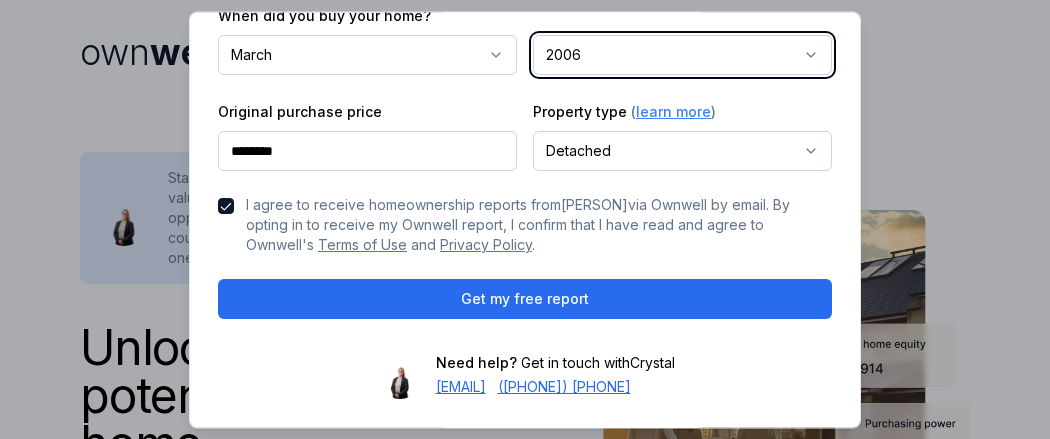 click on "own well Unlock the full potential of your home Whether you'd like to upgrade to a bigger home, tap into equity for a renovation, or save thousands on your mortgage, Ownwell's personalized reports empower you with actionable insights to build wealth, save money, and take charge of your homeownership journey. Stay up to date with your home's current value, explore mortgage savings opportunities, and see how much equity you could access for future investments—all in one monthly report. Get my free report See How the Ownwell Report Helps You Save Money and Build Wealth Price Estimate Monitor Your Home's Value Stay updated with monthly home price estimates. Savings Potential Identify Interest Savings Opportunities Discover opportunities to reduce interest payments and save thousands on your mortgage. Purchasing Power Track Your Purchasing Power See if upgrading to a bigger or better home is within reach, based on your home equity and current mortgage rates. Home Equity Tap Into Your Home Equity own well Crystal" at bounding box center [525, 1640] 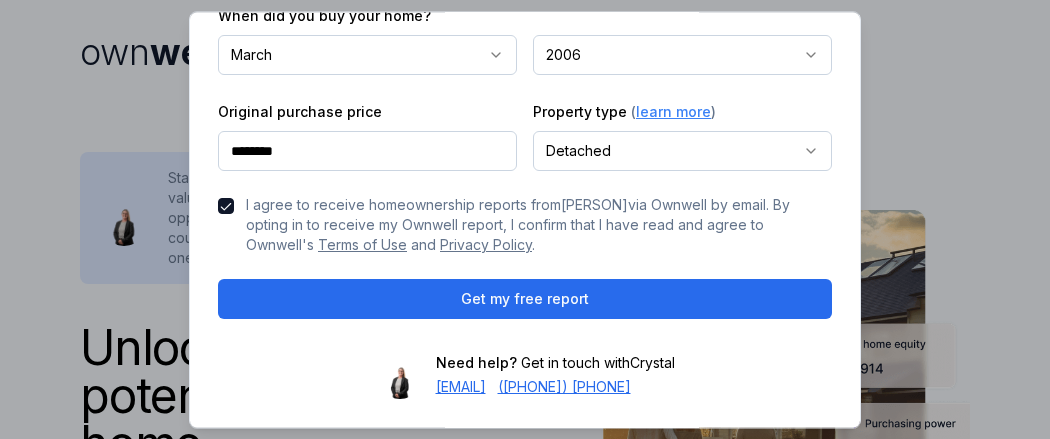 click on "own well Unlock the full potential of your home Whether you'd like to upgrade to a bigger home, tap into equity for a renovation, or save thousands on your mortgage, Ownwell's personalized reports empower you with actionable insights to build wealth, save money, and take charge of your homeownership journey. Stay up to date with your home's current value, explore mortgage savings opportunities, and see how much equity you could access for future investments—all in one monthly report. Get my free report See How the Ownwell Report Helps You Save Money and Build Wealth Price Estimate Monitor Your Home's Value Stay updated with monthly home price estimates. Savings Potential Identify Interest Savings Opportunities Discover opportunities to reduce interest payments and save thousands on your mortgage. Purchasing Power Track Your Purchasing Power See if upgrading to a bigger or better home is within reach, based on your home equity and current mortgage rates. Home Equity Tap Into Your Home Equity own well Crystal" at bounding box center (525, 1640) 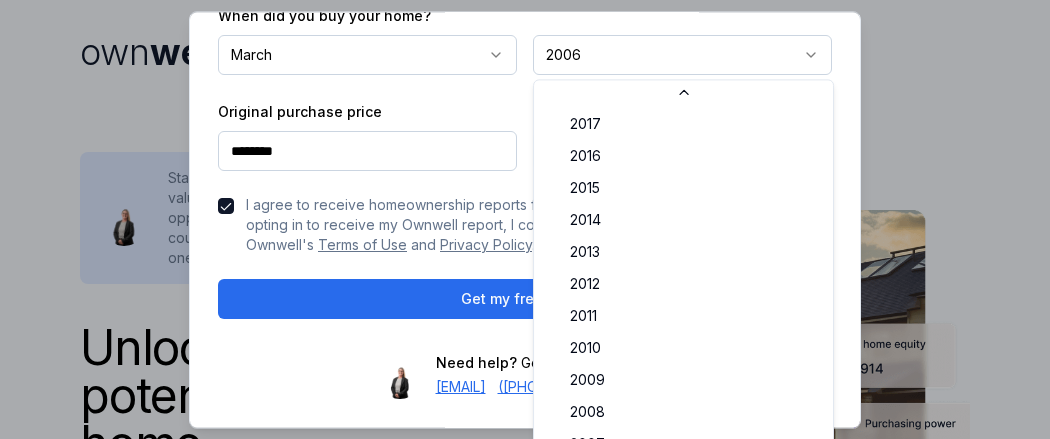 scroll, scrollTop: 192, scrollLeft: 0, axis: vertical 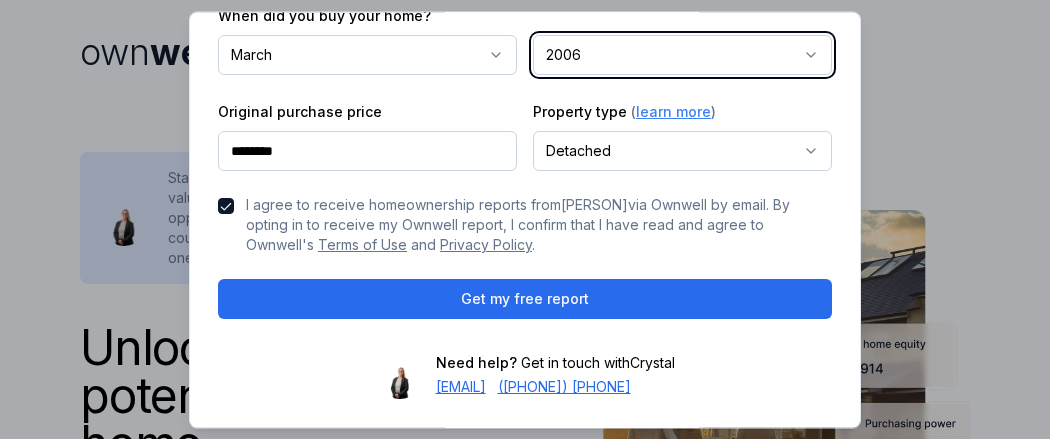 click on "own well Unlock the full potential of your home Whether you'd like to upgrade to a bigger home, tap into equity for a renovation, or save thousands on your mortgage, Ownwell's personalized reports empower you with actionable insights to build wealth, save money, and take charge of your homeownership journey. Stay up to date with your home's current value, explore mortgage savings opportunities, and see how much equity you could access for future investments—all in one monthly report. Get my free report See How the Ownwell Report Helps You Save Money and Build Wealth Price Estimate Monitor Your Home's Value Stay updated with monthly home price estimates. Savings Potential Identify Interest Savings Opportunities Discover opportunities to reduce interest payments and save thousands on your mortgage. Purchasing Power Track Your Purchasing Power See if upgrading to a bigger or better home is within reach, based on your home equity and current mortgage rates. Home Equity Tap Into Your Home Equity own well Crystal" at bounding box center [525, 1640] 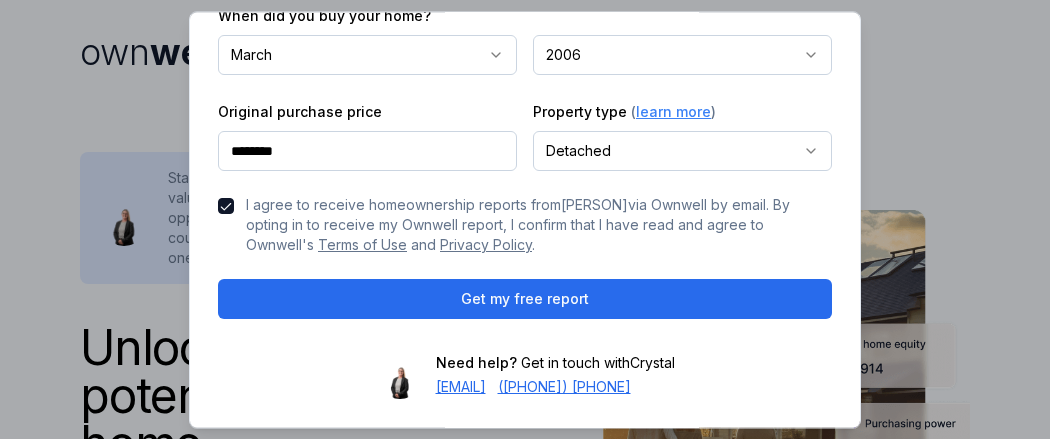 click on "own well Unlock the full potential of your home Whether you'd like to upgrade to a bigger home, tap into equity for a renovation, or save thousands on your mortgage, Ownwell's personalized reports empower you with actionable insights to build wealth, save money, and take charge of your homeownership journey. Stay up to date with your home's current value, explore mortgage savings opportunities, and see how much equity you could access for future investments—all in one monthly report. Get my free report See How the Ownwell Report Helps You Save Money and Build Wealth Price Estimate Monitor Your Home's Value Stay updated with monthly home price estimates. Savings Potential Identify Interest Savings Opportunities Discover opportunities to reduce interest payments and save thousands on your mortgage. Purchasing Power Track Your Purchasing Power See if upgrading to a bigger or better home is within reach, based on your home equity and current mortgage rates. Home Equity Tap Into Your Home Equity own well Crystal" at bounding box center [525, 1640] 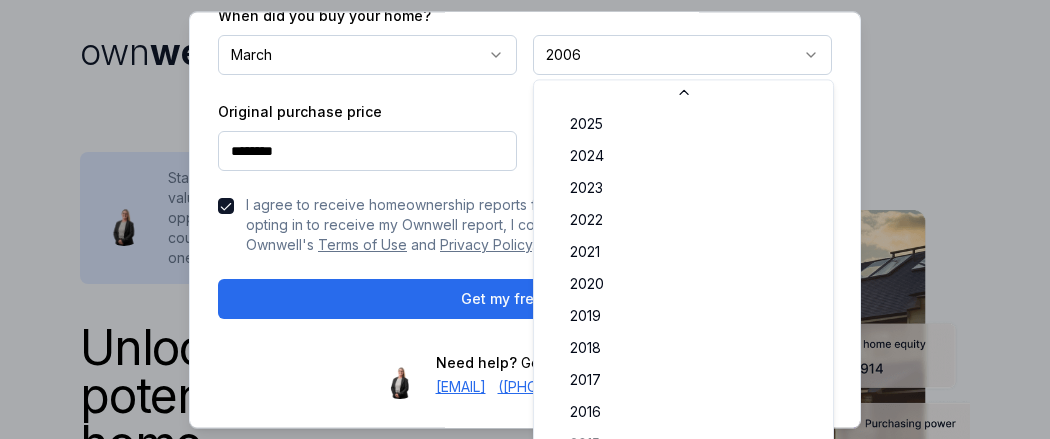 scroll, scrollTop: 310, scrollLeft: 0, axis: vertical 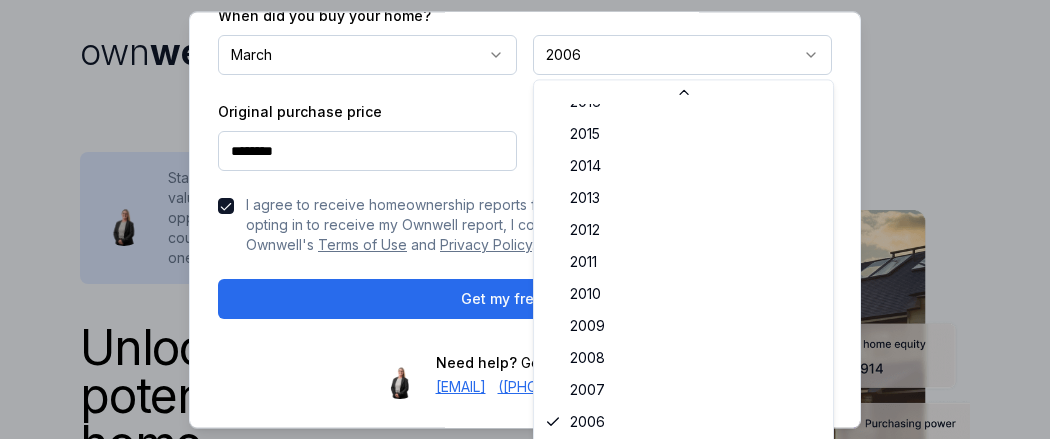 click on "2025 2024 2023 2022 2021 2020 2019 2018 2017 2016 2015 2014 2013 2012 2011 2010 2009 2008 2007 2006 2005" at bounding box center (683, 271) 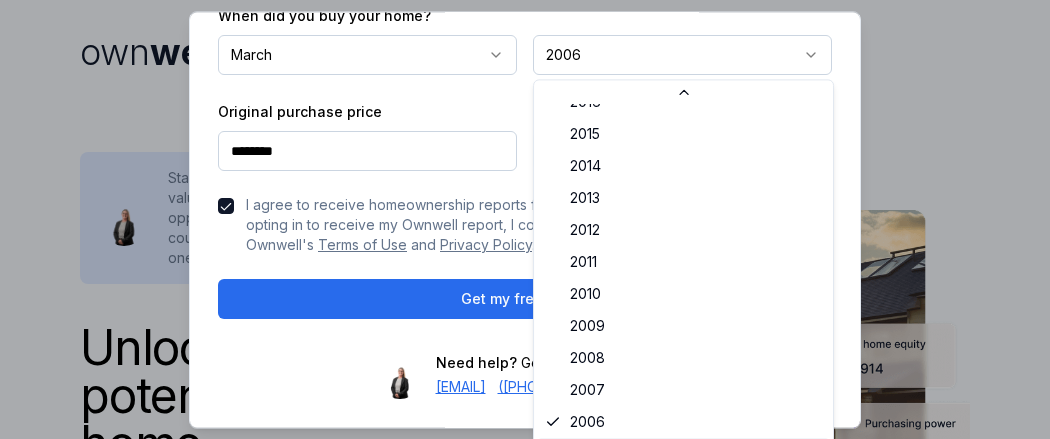 scroll, scrollTop: 321, scrollLeft: 0, axis: vertical 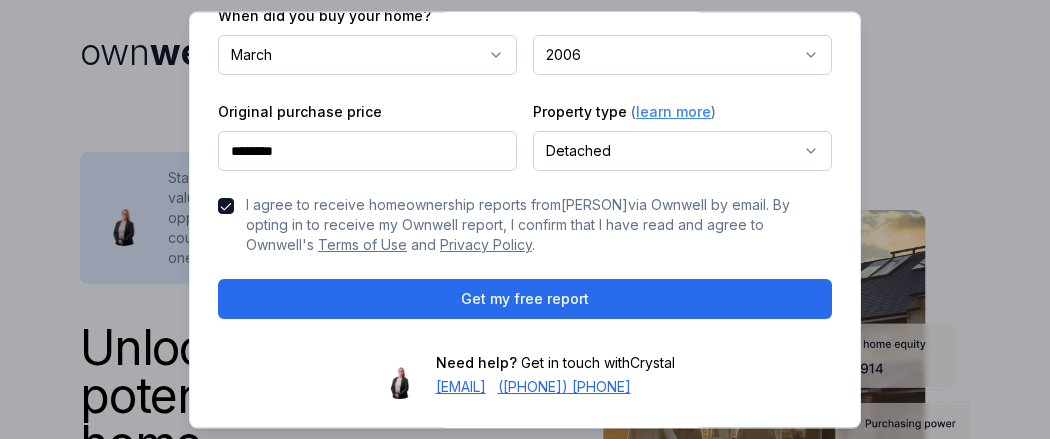 click on "own well Unlock the full potential of your home Whether you'd like to upgrade to a bigger home, tap into equity for a renovation, or save thousands on your mortgage, Ownwell's personalized reports empower you with actionable insights to build wealth, save money, and take charge of your homeownership journey. Stay up to date with your home's current value, explore mortgage savings opportunities, and see how much equity you could access for future investments—all in one monthly report. Get my free report See How the Ownwell Report Helps You Save Money and Build Wealth Price Estimate Monitor Your Home's Value Stay updated with monthly home price estimates. Savings Potential Identify Interest Savings Opportunities Discover opportunities to reduce interest payments and save thousands on your mortgage. Purchasing Power Track Your Purchasing Power See if upgrading to a bigger or better home is within reach, based on your home equity and current mortgage rates. Home Equity Tap Into Your Home Equity own well Crystal" at bounding box center (525, 1640) 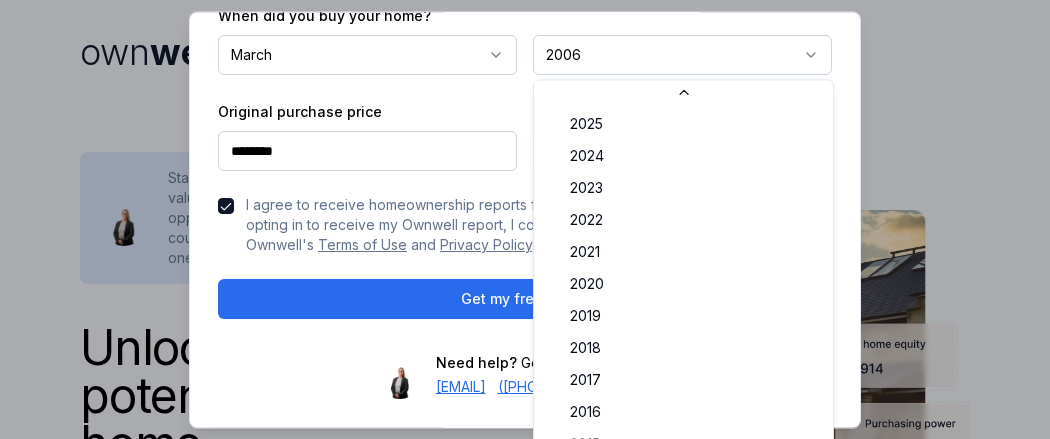scroll, scrollTop: 310, scrollLeft: 0, axis: vertical 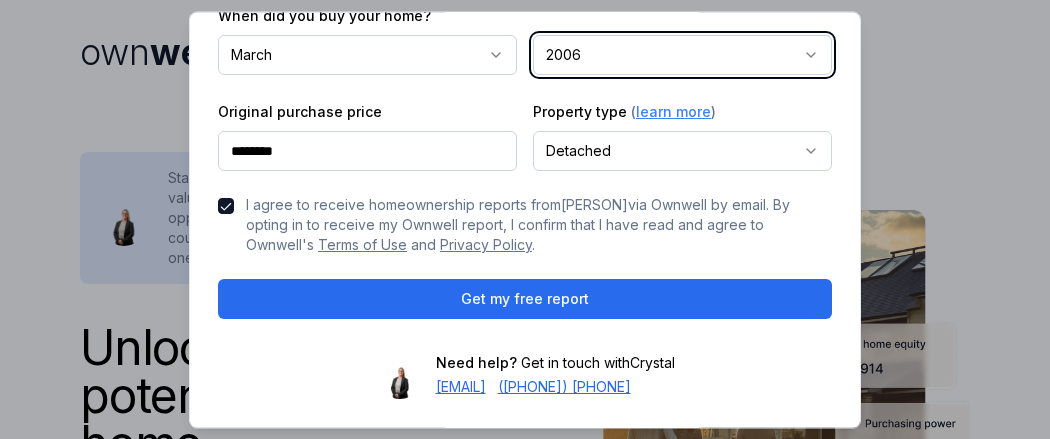 click at bounding box center (525, 219) 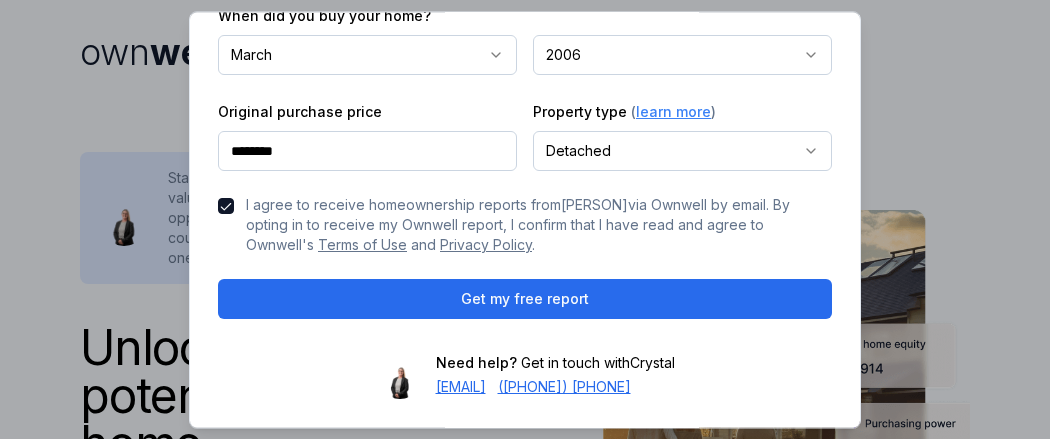 click at bounding box center (525, 219) 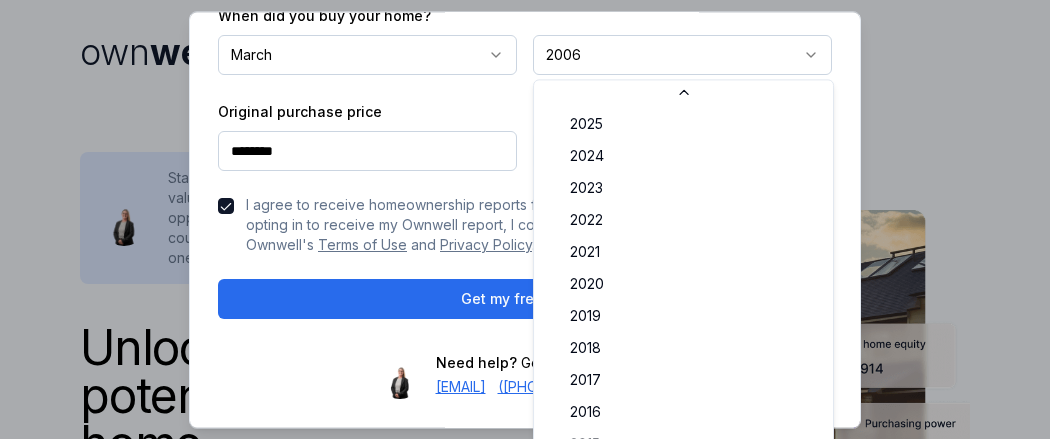click on "own well Unlock the full potential of your home Whether you'd like to upgrade to a bigger home, tap into equity for a renovation, or save thousands on your mortgage, Ownwell's personalized reports empower you with actionable insights to build wealth, save money, and take charge of your homeownership journey. Stay up to date with your home's current value, explore mortgage savings opportunities, and see how much equity you could access for future investments—all in one monthly report. Get my free report See How the Ownwell Report Helps You Save Money and Build Wealth Price Estimate Monitor Your Home's Value Stay updated with monthly home price estimates. Savings Potential Identify Interest Savings Opportunities Discover opportunities to reduce interest payments and save thousands on your mortgage. Purchasing Power Track Your Purchasing Power See if upgrading to a bigger or better home is within reach, based on your home equity and current mortgage rates. Home Equity Tap Into Your Home Equity own well Crystal" at bounding box center (525, 1640) 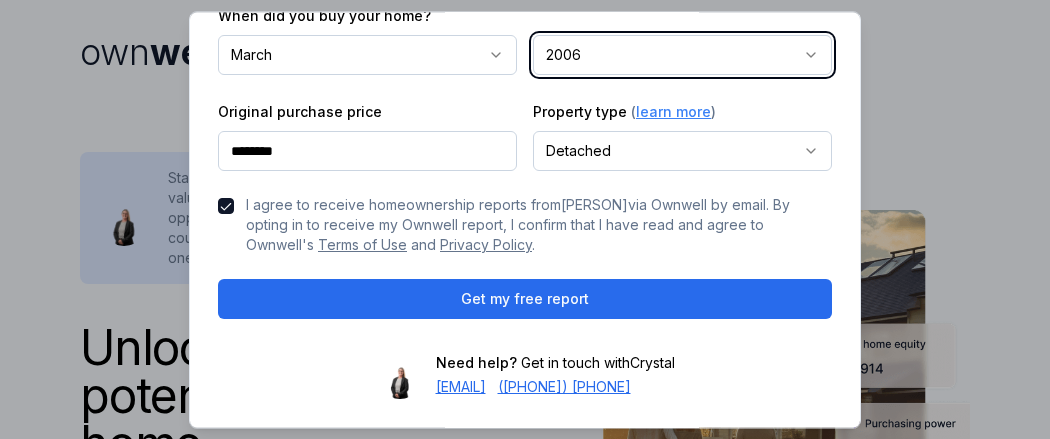 click on "own well Unlock the full potential of your home Whether you'd like to upgrade to a bigger home, tap into equity for a renovation, or save thousands on your mortgage, Ownwell's personalized reports empower you with actionable insights to build wealth, save money, and take charge of your homeownership journey. Stay up to date with your home's current value, explore mortgage savings opportunities, and see how much equity you could access for future investments—all in one monthly report. Get my free report See How the Ownwell Report Helps You Save Money and Build Wealth Price Estimate Monitor Your Home's Value Stay updated with monthly home price estimates. Savings Potential Identify Interest Savings Opportunities Discover opportunities to reduce interest payments and save thousands on your mortgage. Purchasing Power Track Your Purchasing Power See if upgrading to a bigger or better home is within reach, based on your home equity and current mortgage rates. Home Equity Tap Into Your Home Equity own well Crystal" at bounding box center (525, 1640) 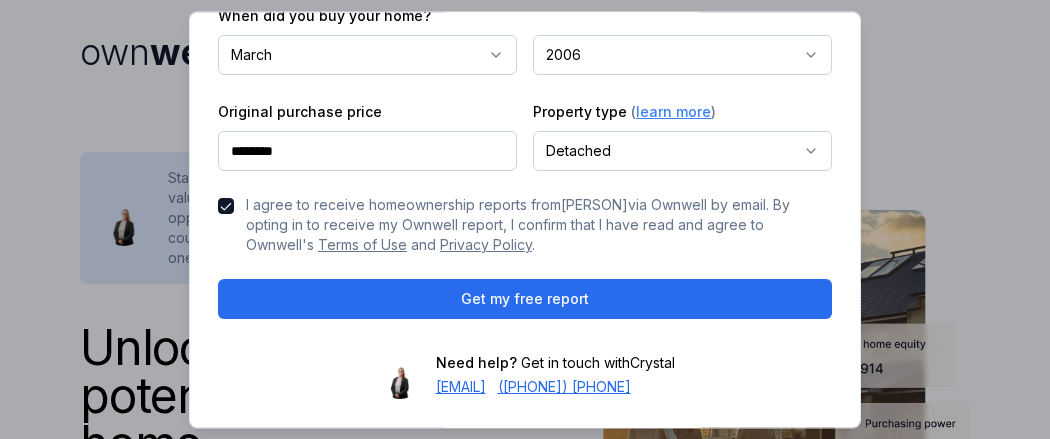 click on "own well Unlock the full potential of your home Whether you'd like to upgrade to a bigger home, tap into equity for a renovation, or save thousands on your mortgage, Ownwell's personalized reports empower you with actionable insights to build wealth, save money, and take charge of your homeownership journey. Stay up to date with your home's current value, explore mortgage savings opportunities, and see how much equity you could access for future investments—all in one monthly report. Get my free report See How the Ownwell Report Helps You Save Money and Build Wealth Price Estimate Monitor Your Home's Value Stay updated with monthly home price estimates. Savings Potential Identify Interest Savings Opportunities Discover opportunities to reduce interest payments and save thousands on your mortgage. Purchasing Power Track Your Purchasing Power See if upgrading to a bigger or better home is within reach, based on your home equity and current mortgage rates. Home Equity Tap Into Your Home Equity own well Crystal" at bounding box center [525, 1640] 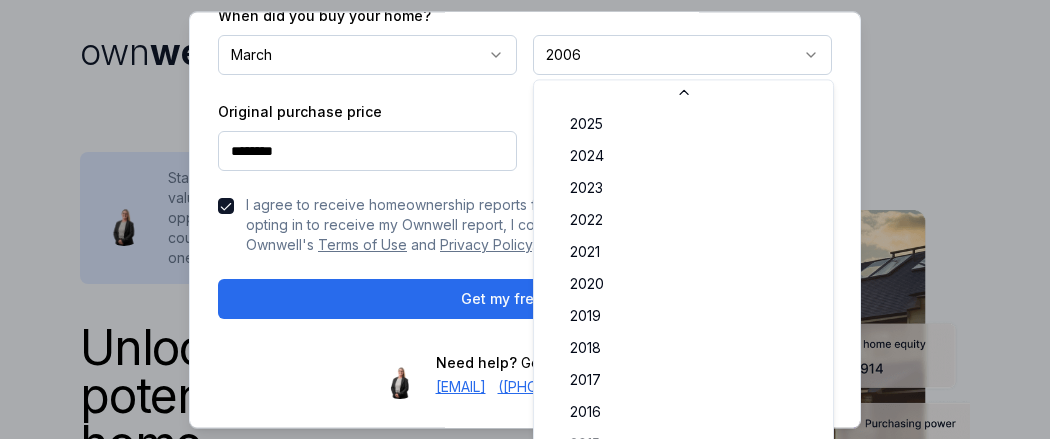 scroll, scrollTop: 310, scrollLeft: 0, axis: vertical 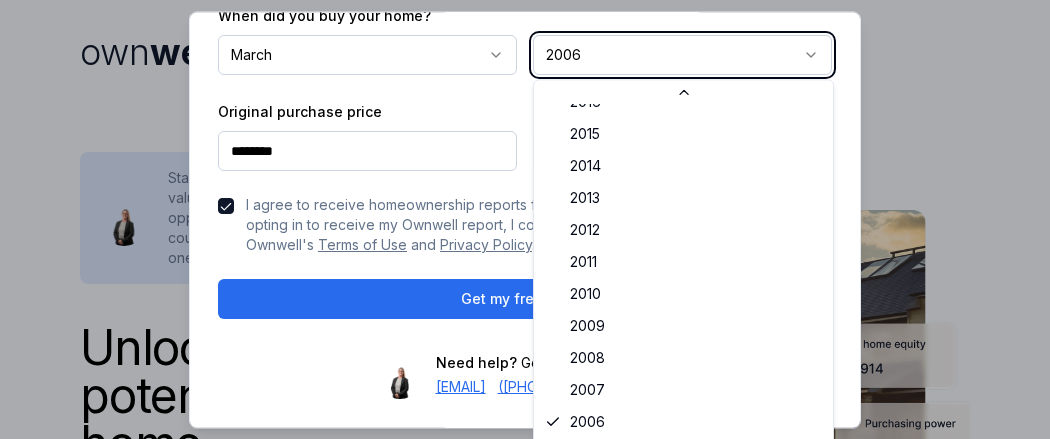click on "own well Unlock the full potential of your home Whether you'd like to upgrade to a bigger home, tap into equity for a renovation, or save thousands on your mortgage, Ownwell's personalized reports empower you with actionable insights to build wealth, save money, and take charge of your homeownership journey. Stay up to date with your home's current value, explore mortgage savings opportunities, and see how much equity you could access for future investments—all in one monthly report. Get my free report See How the Ownwell Report Helps You Save Money and Build Wealth Price Estimate Monitor Your Home's Value Stay updated with monthly home price estimates. Savings Potential Identify Interest Savings Opportunities Discover opportunities to reduce interest payments and save thousands on your mortgage. Purchasing Power Track Your Purchasing Power See if upgrading to a bigger or better home is within reach, based on your home equity and current mortgage rates. Home Equity Tap Into Your Home Equity own well Crystal" at bounding box center [525, 1640] 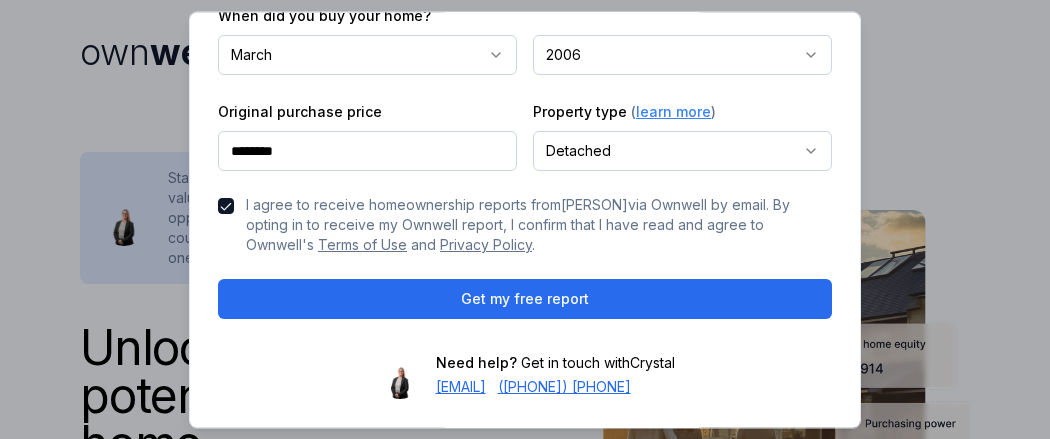click on "own well Unlock the full potential of your home Whether you'd like to upgrade to a bigger home, tap into equity for a renovation, or save thousands on your mortgage, Ownwell's personalized reports empower you with actionable insights to build wealth, save money, and take charge of your homeownership journey. Stay up to date with your home's current value, explore mortgage savings opportunities, and see how much equity you could access for future investments—all in one monthly report. Get my free report See How the Ownwell Report Helps You Save Money and Build Wealth Price Estimate Monitor Your Home's Value Stay updated with monthly home price estimates. Savings Potential Identify Interest Savings Opportunities Discover opportunities to reduce interest payments and save thousands on your mortgage. Purchasing Power Track Your Purchasing Power See if upgrading to a bigger or better home is within reach, based on your home equity and current mortgage rates. Home Equity Tap Into Your Home Equity own well Crystal" at bounding box center (525, 1640) 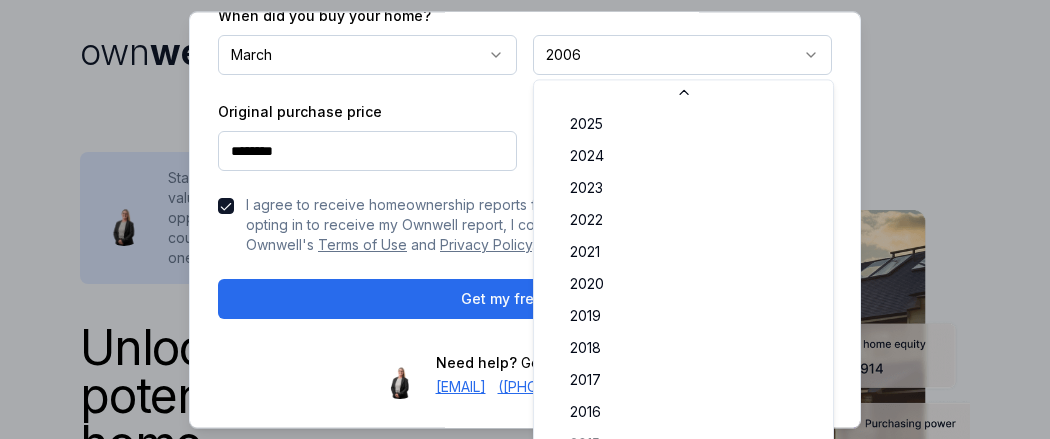 scroll, scrollTop: 310, scrollLeft: 0, axis: vertical 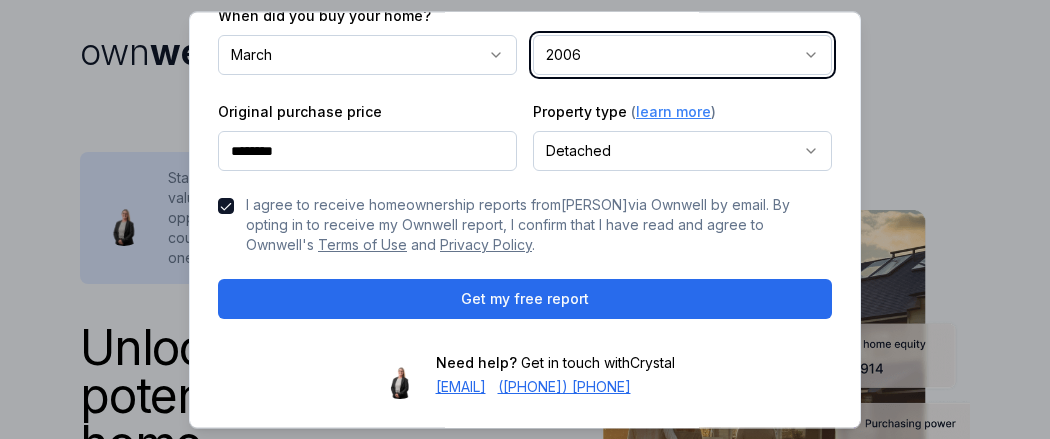 click on "own well Unlock the full potential of your home Whether you'd like to upgrade to a bigger home, tap into equity for a renovation, or save thousands on your mortgage, Ownwell's personalized reports empower you with actionable insights to build wealth, save money, and take charge of your homeownership journey. Stay up to date with your home's current value, explore mortgage savings opportunities, and see how much equity you could access for future investments—all in one monthly report. Get my free report See How the Ownwell Report Helps You Save Money and Build Wealth Price Estimate Monitor Your Home's Value Stay updated with monthly home price estimates. Savings Potential Identify Interest Savings Opportunities Discover opportunities to reduce interest payments and save thousands on your mortgage. Purchasing Power Track Your Purchasing Power See if upgrading to a bigger or better home is within reach, based on your home equity and current mortgage rates. Home Equity Tap Into Your Home Equity own well Crystal" at bounding box center [525, 1640] 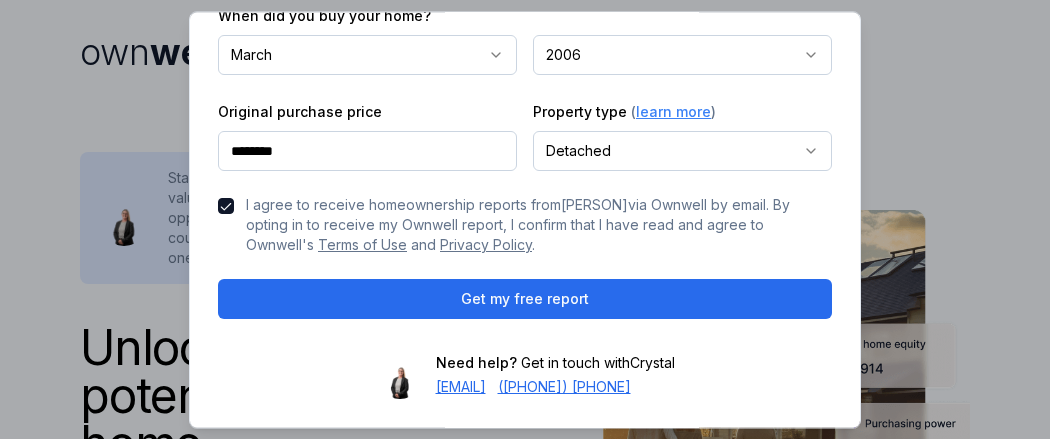 click on "**********" at bounding box center [525, 66] 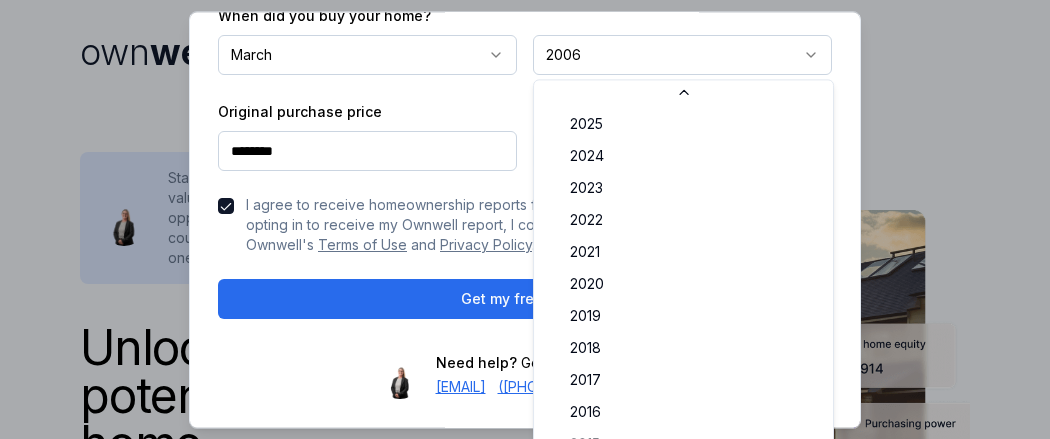 click on "own well Unlock the full potential of your home Whether you'd like to upgrade to a bigger home, tap into equity for a renovation, or save thousands on your mortgage, Ownwell's personalized reports empower you with actionable insights to build wealth, save money, and take charge of your homeownership journey. Stay up to date with your home's current value, explore mortgage savings opportunities, and see how much equity you could access for future investments—all in one monthly report. Get my free report See How the Ownwell Report Helps You Save Money and Build Wealth Price Estimate Monitor Your Home's Value Stay updated with monthly home price estimates. Savings Potential Identify Interest Savings Opportunities Discover opportunities to reduce interest payments and save thousands on your mortgage. Purchasing Power Track Your Purchasing Power See if upgrading to a bigger or better home is within reach, based on your home equity and current mortgage rates. Home Equity Tap Into Your Home Equity own well Crystal" at bounding box center (525, 1640) 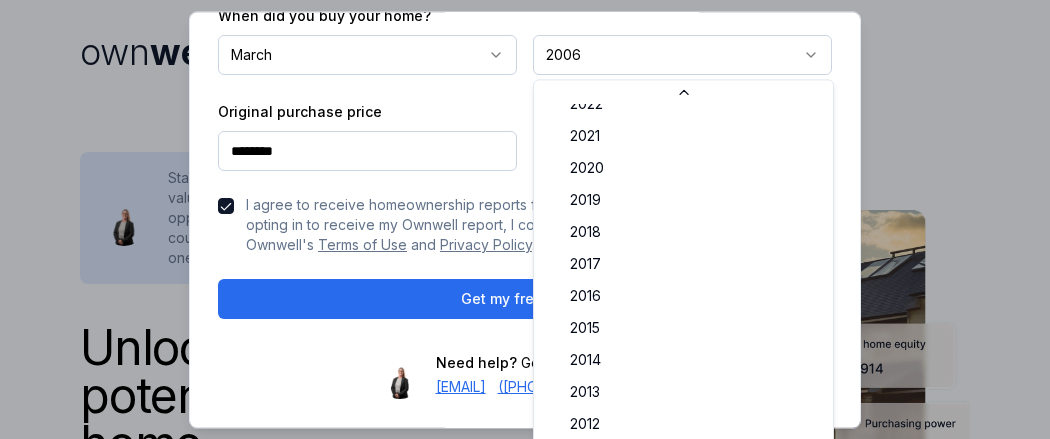 scroll, scrollTop: 19, scrollLeft: 0, axis: vertical 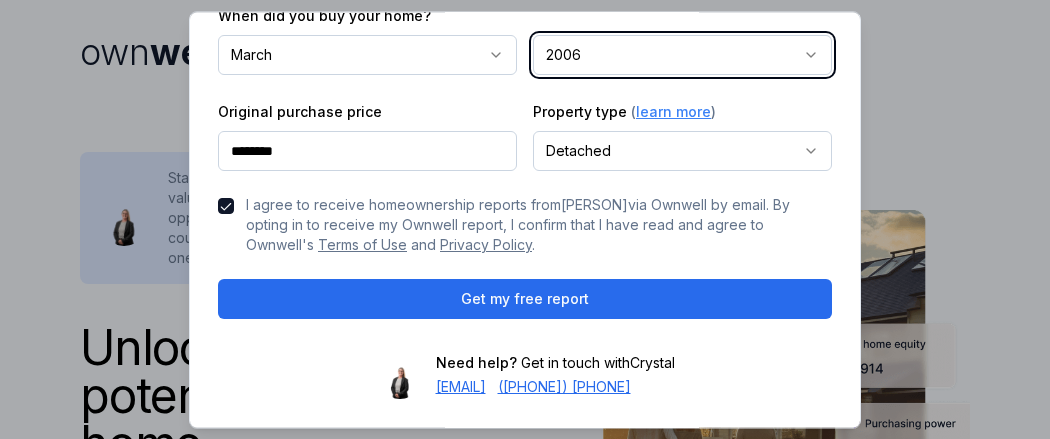 click on "own well Unlock the full potential of your home Whether you'd like to upgrade to a bigger home, tap into equity for a renovation, or save thousands on your mortgage, Ownwell's personalized reports empower you with actionable insights to build wealth, save money, and take charge of your homeownership journey. Stay up to date with your home's current value, explore mortgage savings opportunities, and see how much equity you could access for future investments—all in one monthly report. Get my free report See How the Ownwell Report Helps You Save Money and Build Wealth Price Estimate Monitor Your Home's Value Stay updated with monthly home price estimates. Savings Potential Identify Interest Savings Opportunities Discover opportunities to reduce interest payments and save thousands on your mortgage. Purchasing Power Track Your Purchasing Power See if upgrading to a bigger or better home is within reach, based on your home equity and current mortgage rates. Home Equity Tap Into Your Home Equity own well Crystal" at bounding box center (525, 1640) 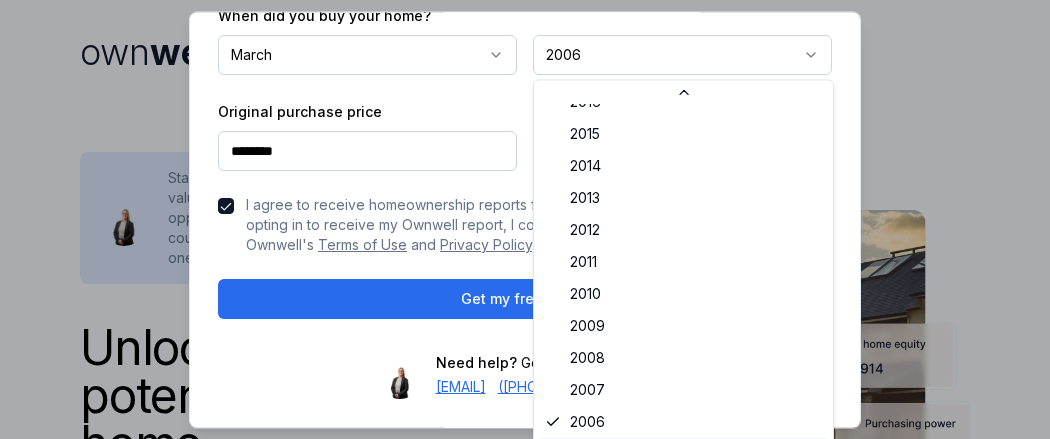 scroll, scrollTop: 321, scrollLeft: 0, axis: vertical 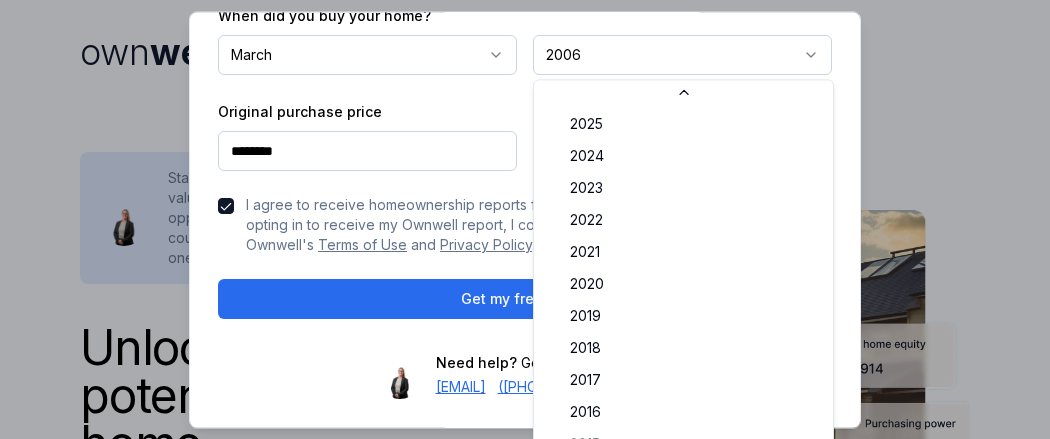 click on "own well Unlock the full potential of your home Whether you'd like to upgrade to a bigger home, tap into equity for a renovation, or save thousands on your mortgage, Ownwell's personalized reports empower you with actionable insights to build wealth, save money, and take charge of your homeownership journey. Stay up to date with your home's current value, explore mortgage savings opportunities, and see how much equity you could access for future investments—all in one monthly report. Get my free report See How the Ownwell Report Helps You Save Money and Build Wealth Price Estimate Monitor Your Home's Value Stay updated with monthly home price estimates. Savings Potential Identify Interest Savings Opportunities Discover opportunities to reduce interest payments and save thousands on your mortgage. Purchasing Power Track Your Purchasing Power See if upgrading to a bigger or better home is within reach, based on your home equity and current mortgage rates. Home Equity Tap Into Your Home Equity own well Crystal" at bounding box center [525, 1640] 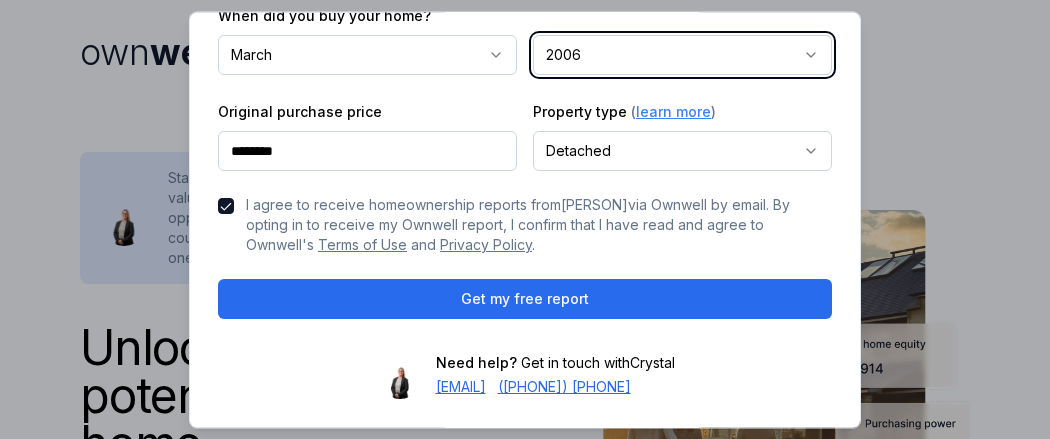 click on "own well Unlock the full potential of your home Whether you'd like to upgrade to a bigger home, tap into equity for a renovation, or save thousands on your mortgage, Ownwell's personalized reports empower you with actionable insights to build wealth, save money, and take charge of your homeownership journey. Stay up to date with your home's current value, explore mortgage savings opportunities, and see how much equity you could access for future investments—all in one monthly report. Get my free report See How the Ownwell Report Helps You Save Money and Build Wealth Price Estimate Monitor Your Home's Value Stay updated with monthly home price estimates. Savings Potential Identify Interest Savings Opportunities Discover opportunities to reduce interest payments and save thousands on your mortgage. Purchasing Power Track Your Purchasing Power See if upgrading to a bigger or better home is within reach, based on your home equity and current mortgage rates. Home Equity Tap Into Your Home Equity own well Crystal" at bounding box center (525, 1640) 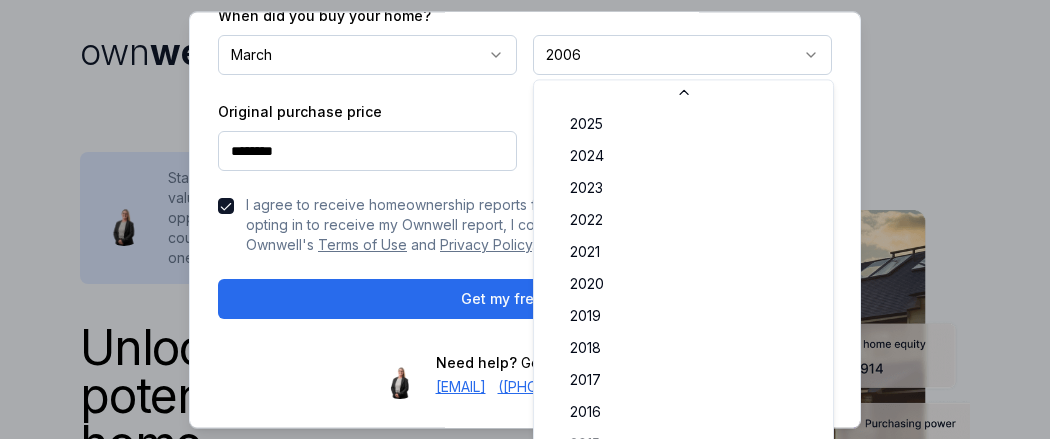 scroll, scrollTop: 321, scrollLeft: 0, axis: vertical 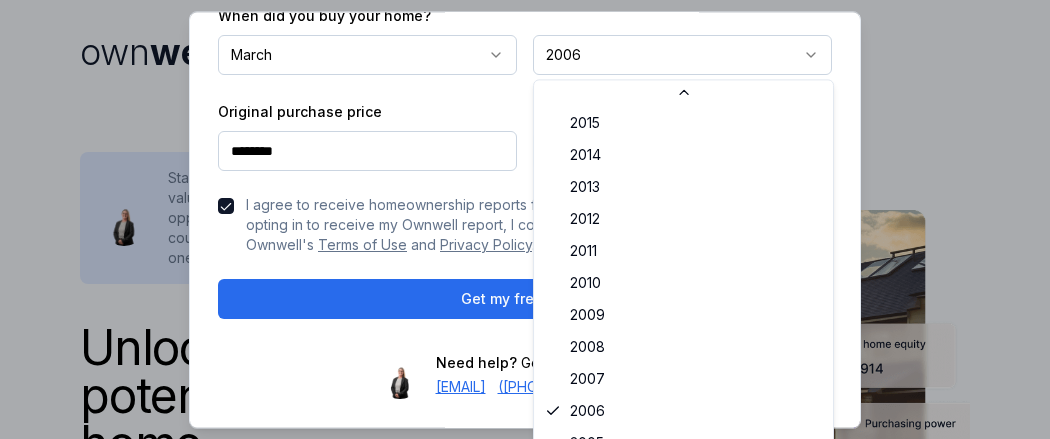 select on "****" 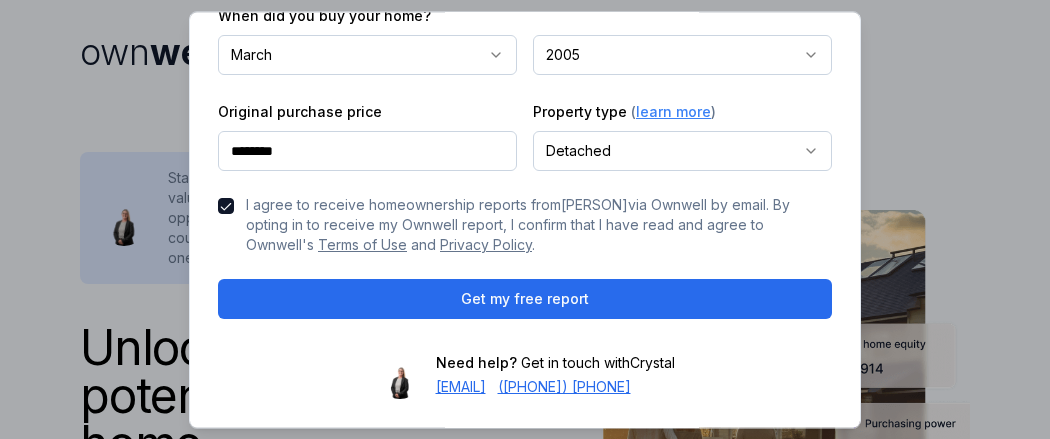 click on "**********" at bounding box center (525, 219) 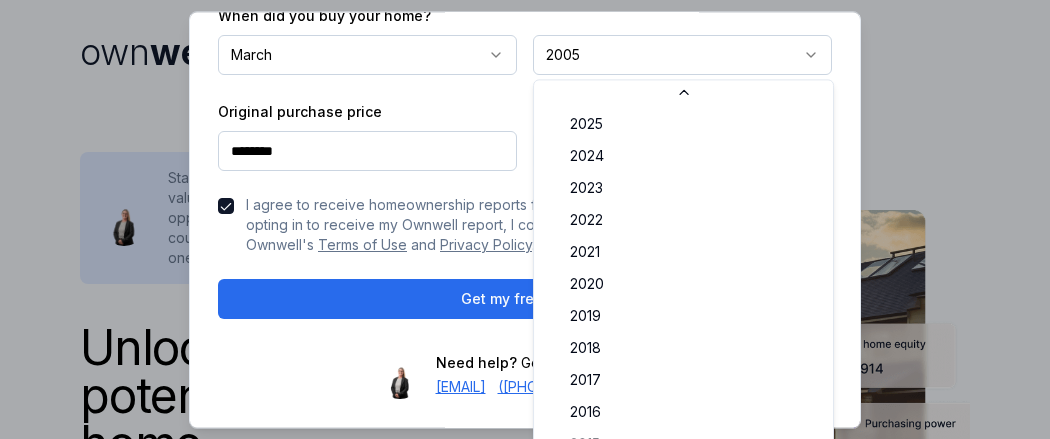 click on "own well Unlock the full potential of your home Whether you'd like to upgrade to a bigger home, tap into equity for a renovation, or save thousands on your mortgage, Ownwell's personalized reports empower you with actionable insights to build wealth, save money, and take charge of your homeownership journey. Stay up to date with your home's current value, explore mortgage savings opportunities, and see how much equity you could access for future investments—all in one monthly report. Get my free report See How the Ownwell Report Helps You Save Money and Build Wealth Price Estimate Monitor Your Home's Value Stay updated with monthly home price estimates. Savings Potential Identify Interest Savings Opportunities Discover opportunities to reduce interest payments and save thousands on your mortgage. Purchasing Power Track Your Purchasing Power See if upgrading to a bigger or better home is within reach, based on your home equity and current mortgage rates. Home Equity Tap Into Your Home Equity own well Crystal" at bounding box center [525, 1640] 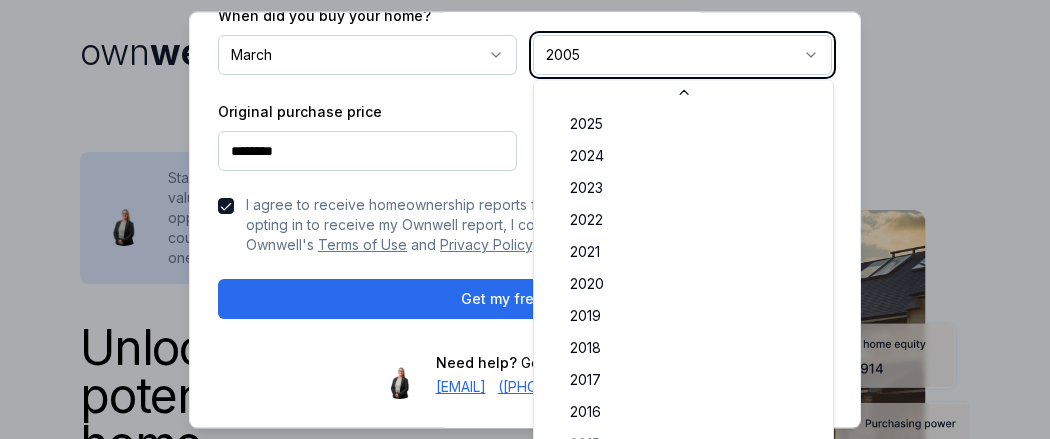scroll, scrollTop: 0, scrollLeft: 0, axis: both 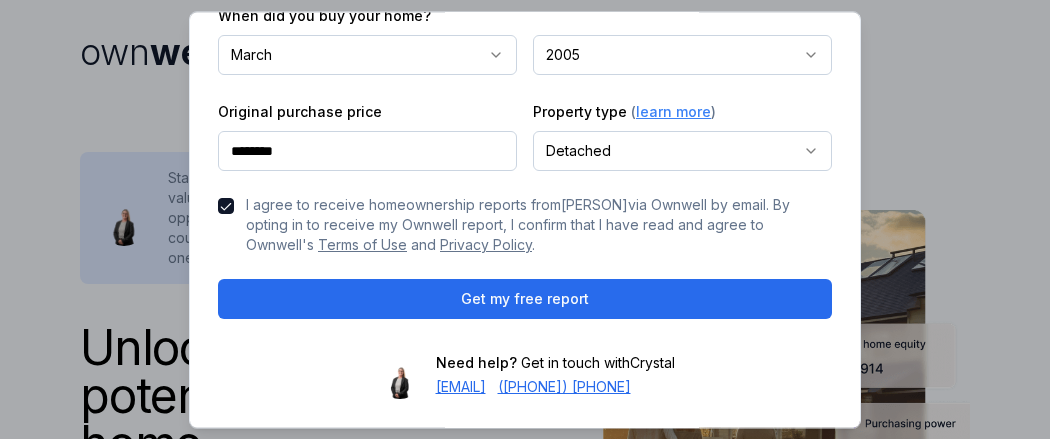 click on "**********" at bounding box center (525, 219) 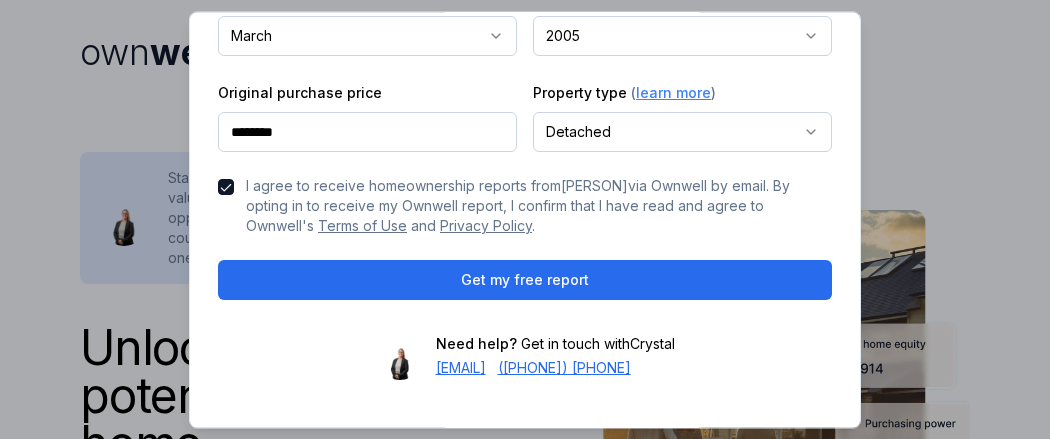 scroll, scrollTop: 500, scrollLeft: 0, axis: vertical 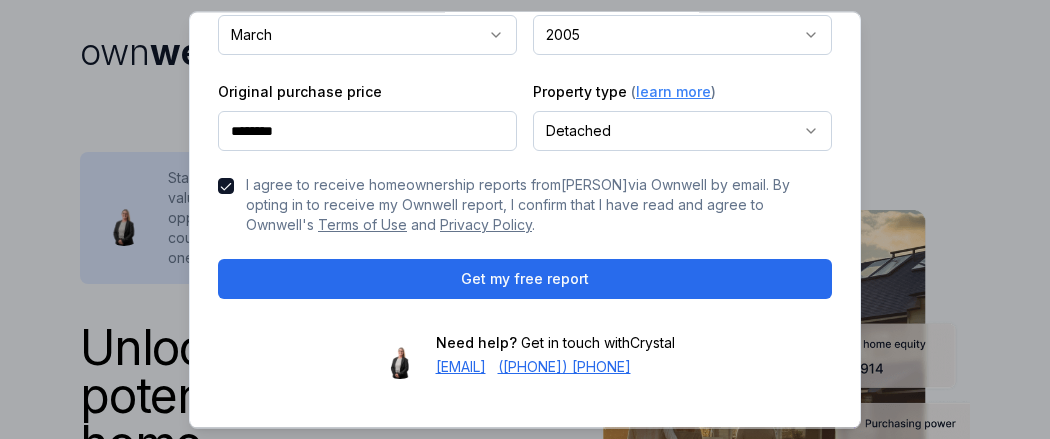 click on "**********" at bounding box center [525, 219] 